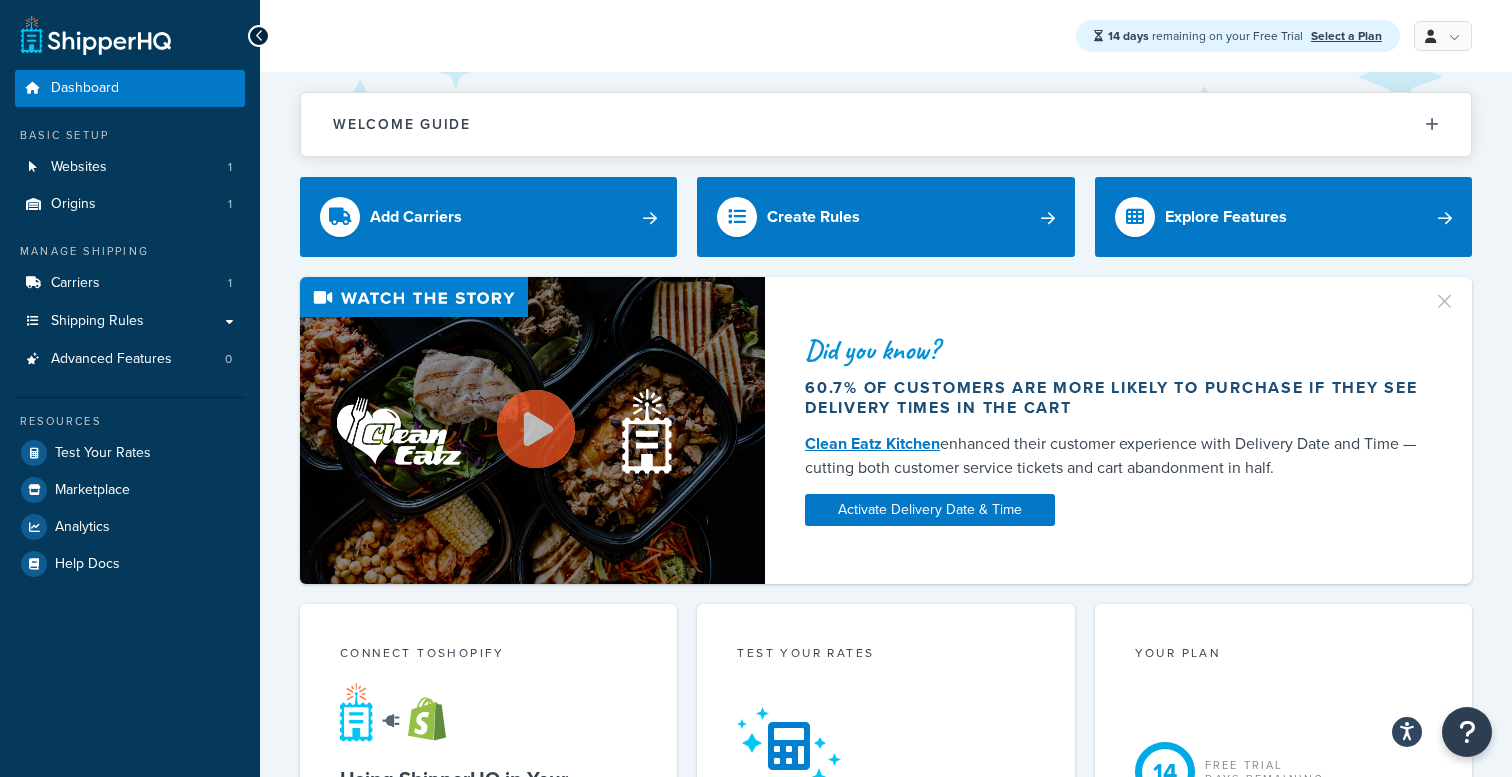 scroll, scrollTop: 0, scrollLeft: 0, axis: both 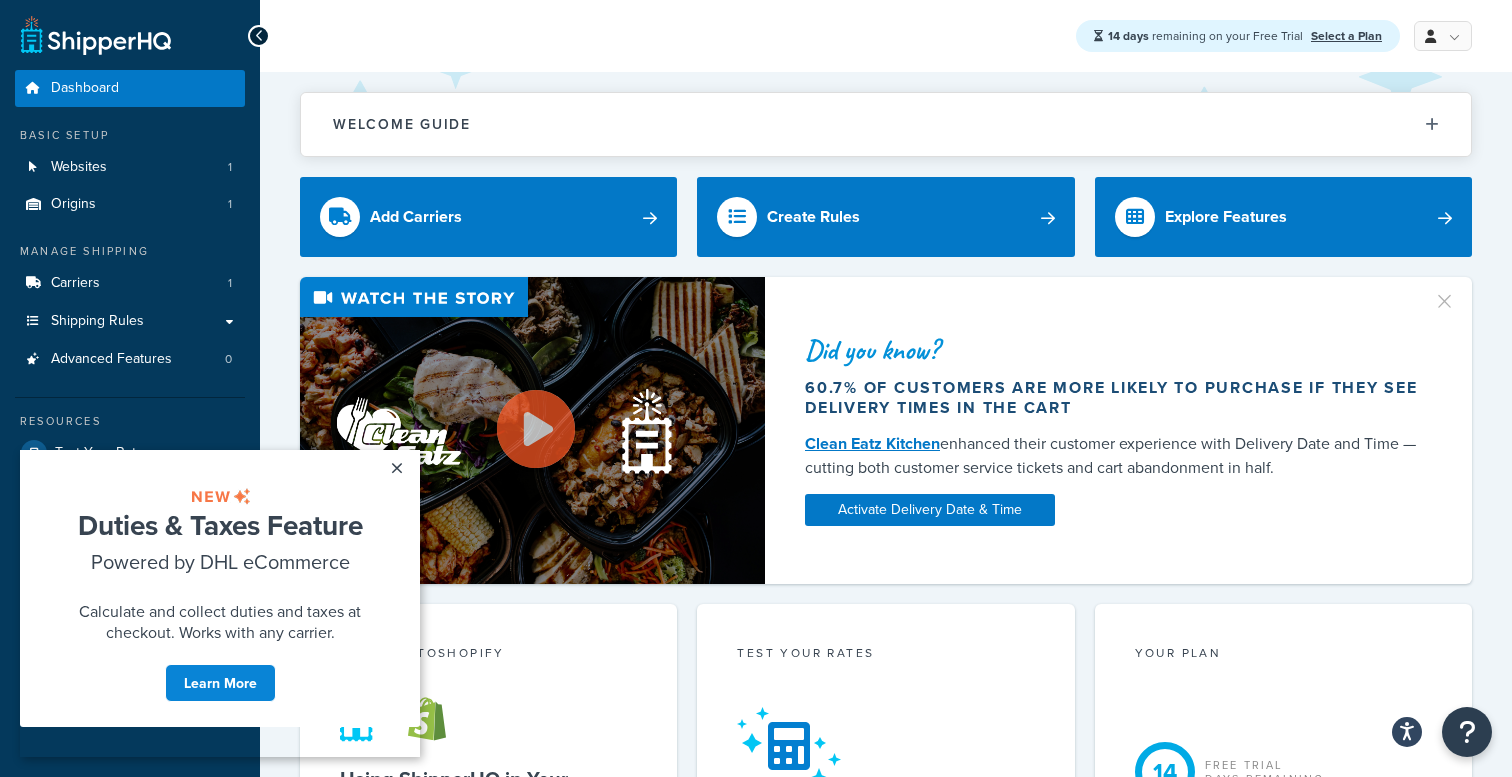 click on "Select a Plan" at bounding box center [1346, 36] 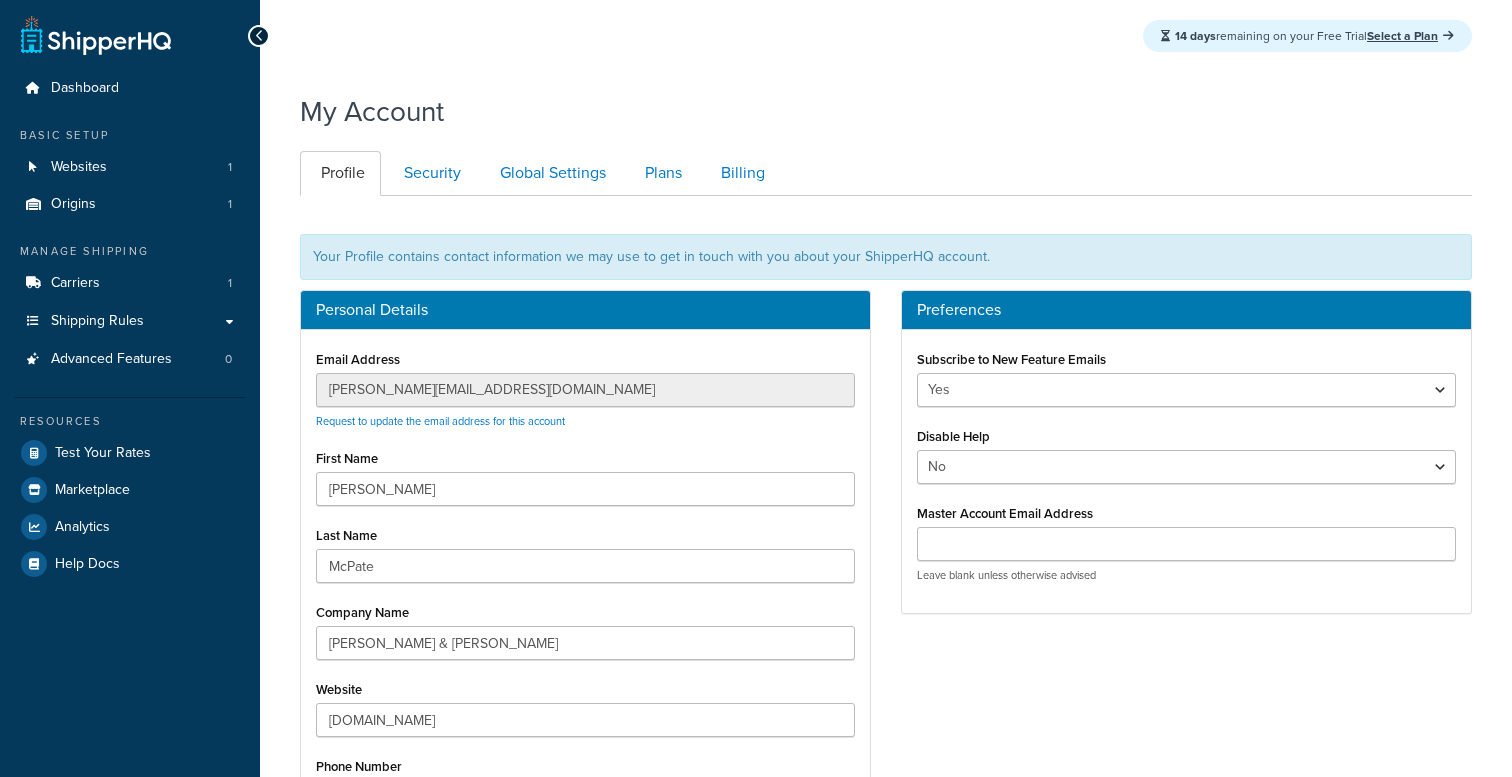 scroll, scrollTop: 0, scrollLeft: 0, axis: both 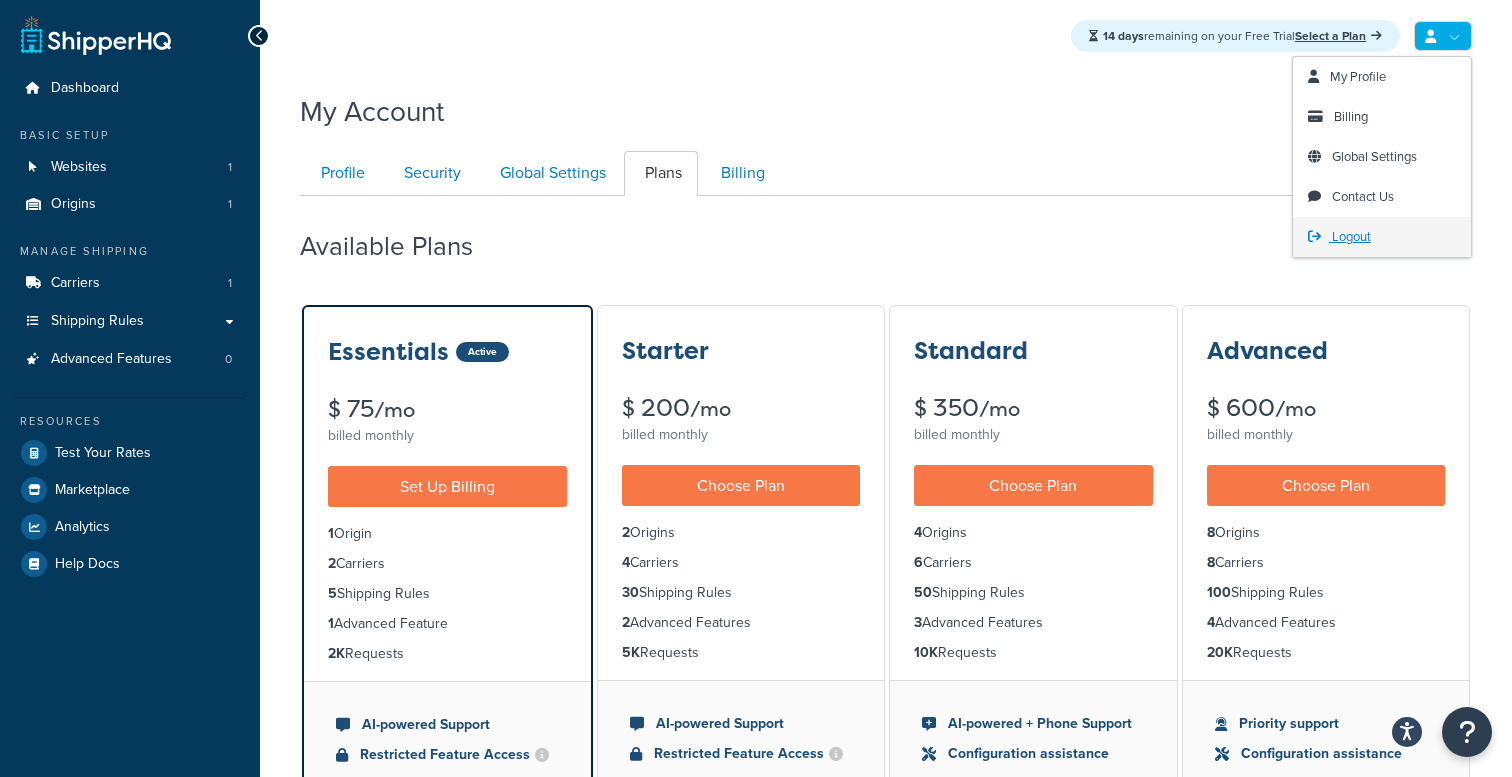 click on "Logout" at bounding box center (1382, 237) 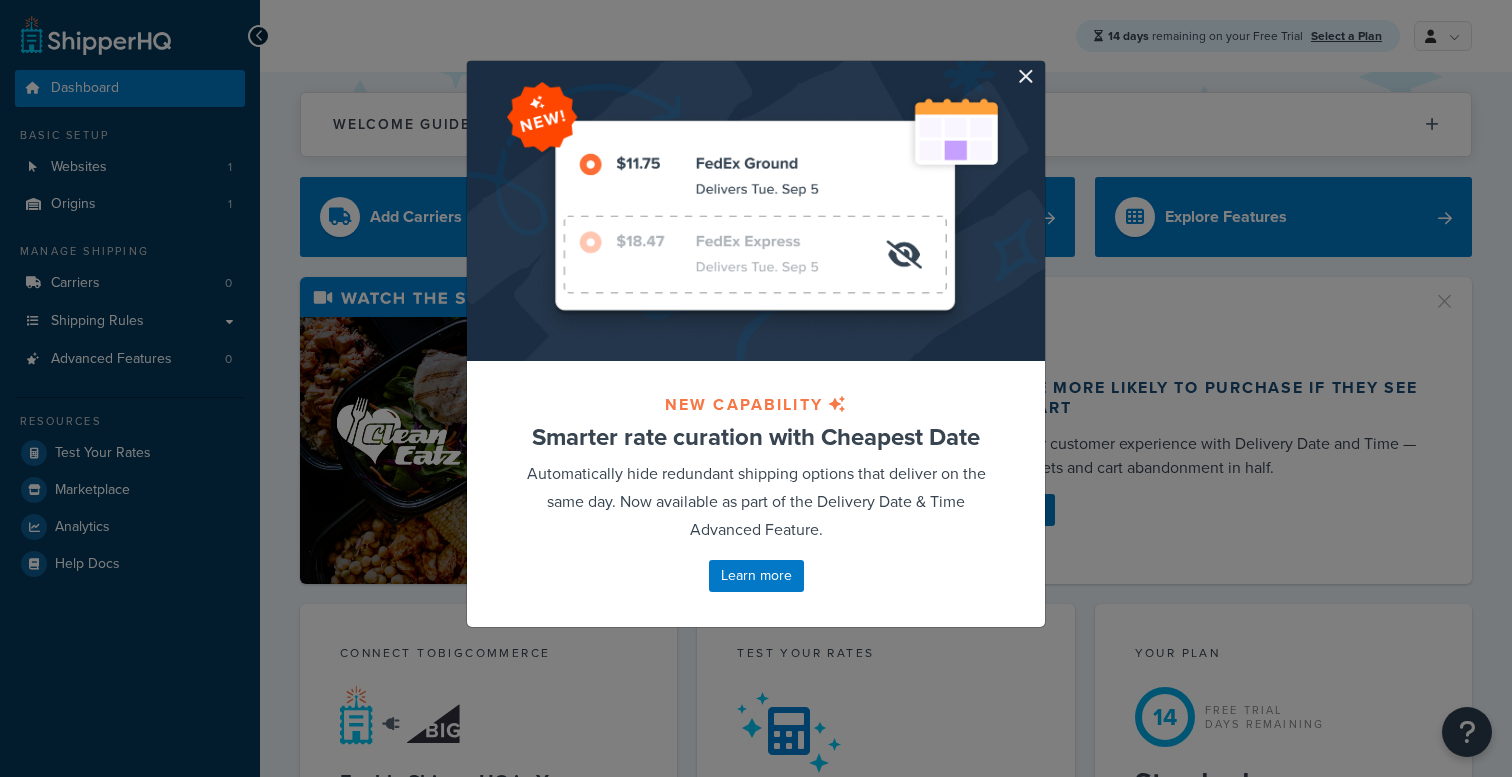 scroll, scrollTop: 0, scrollLeft: 0, axis: both 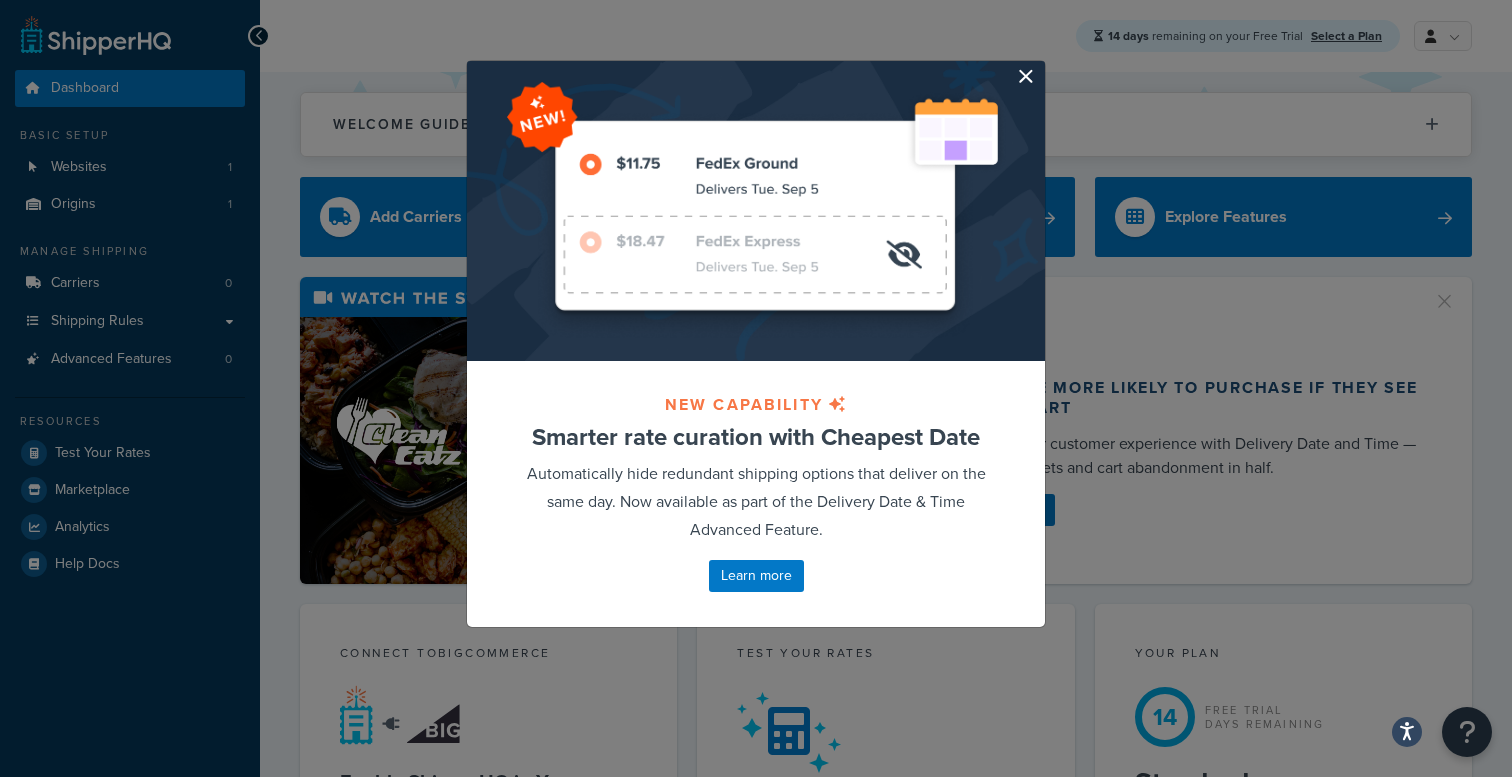 click at bounding box center [1042, 63] 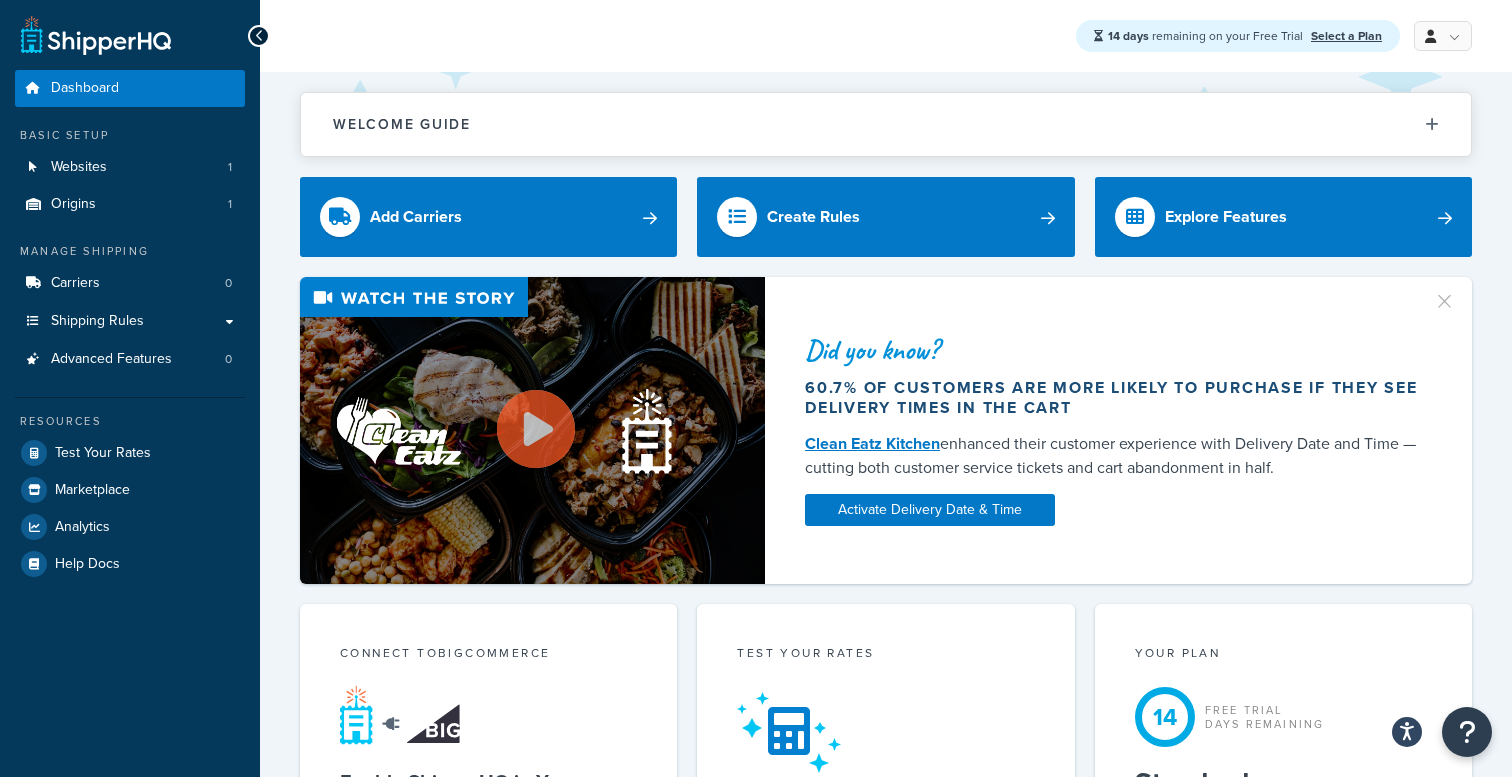 click on "Select a Plan" at bounding box center (1346, 36) 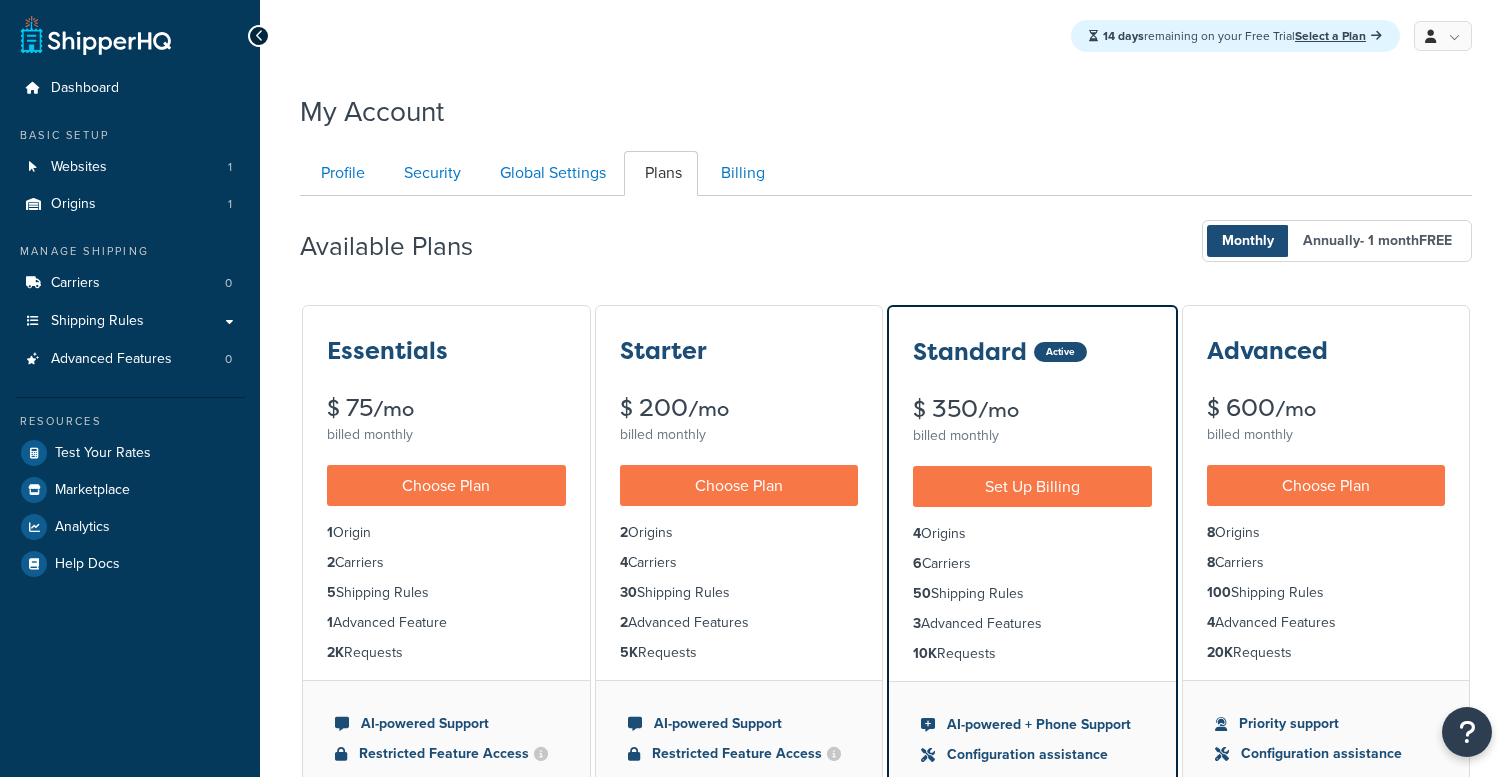 scroll, scrollTop: 0, scrollLeft: 0, axis: both 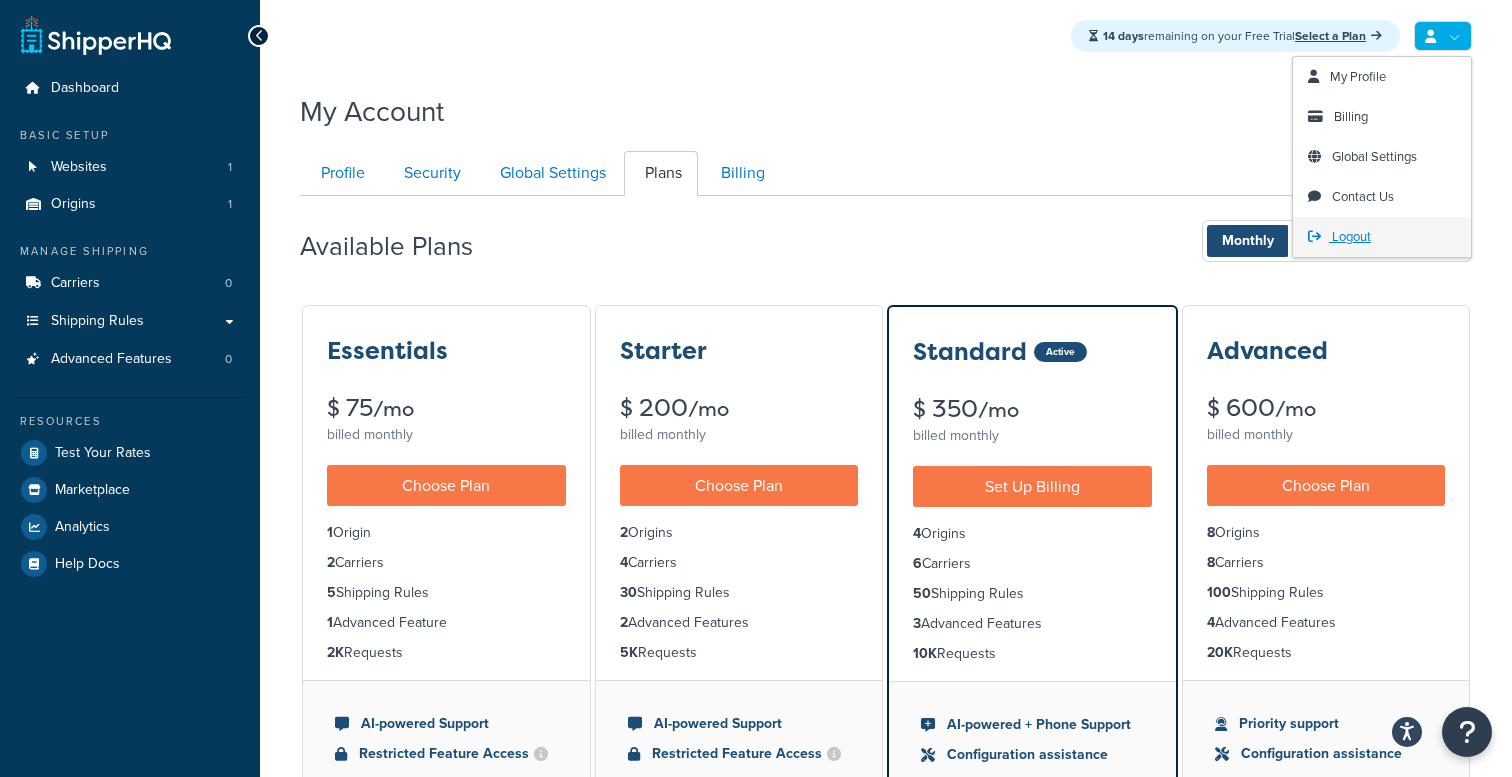 click on "Logout" at bounding box center (1382, 237) 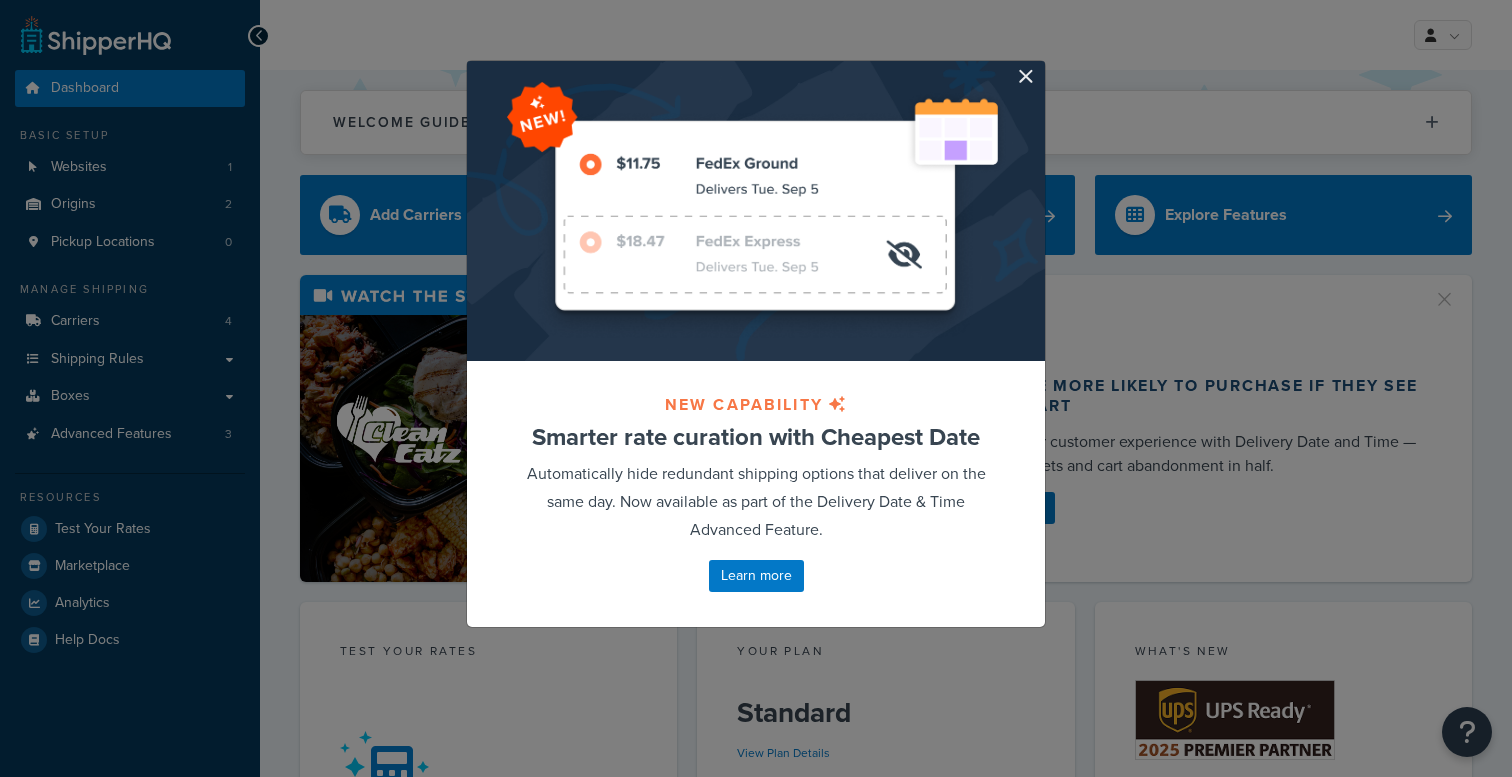 scroll, scrollTop: 0, scrollLeft: 0, axis: both 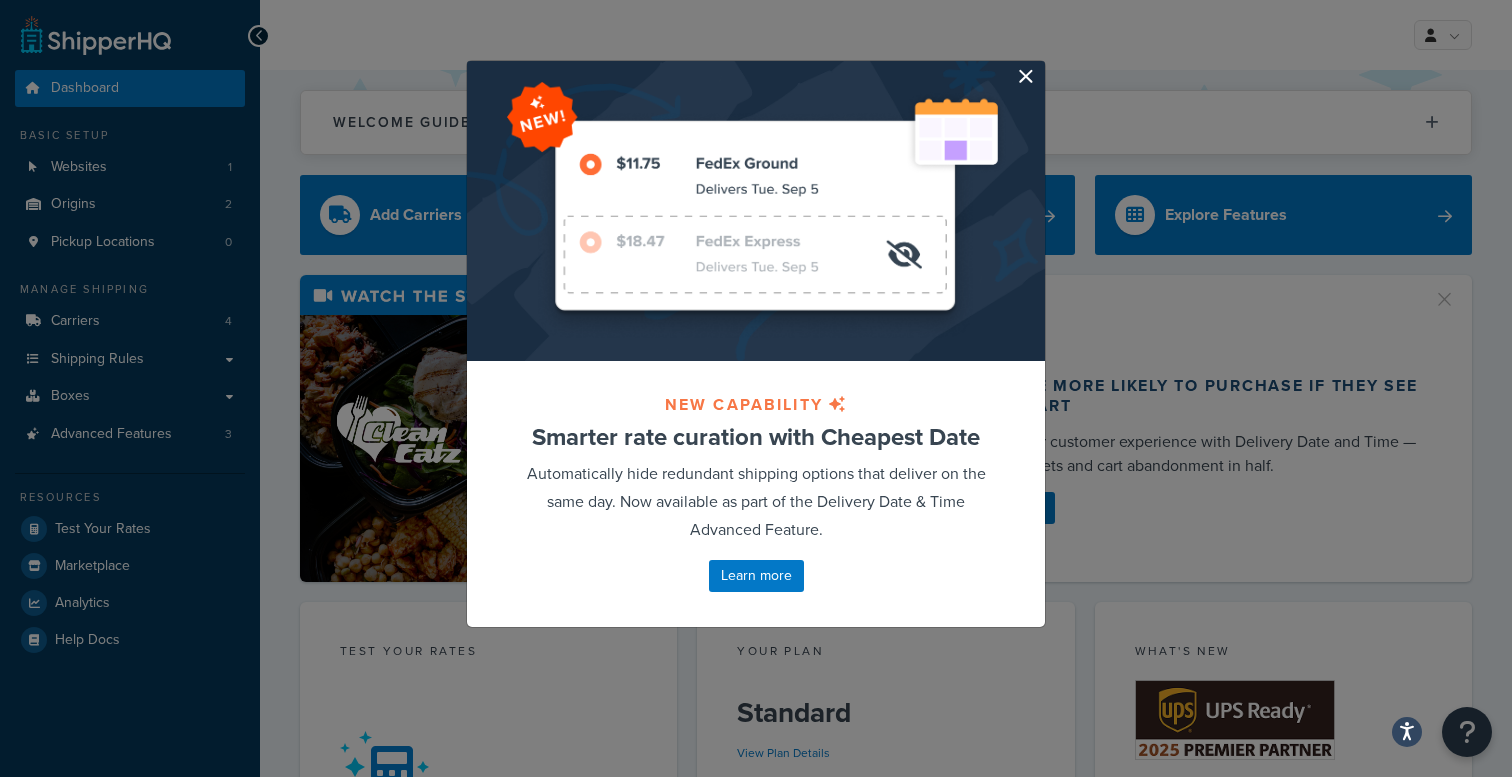 click at bounding box center [1042, 63] 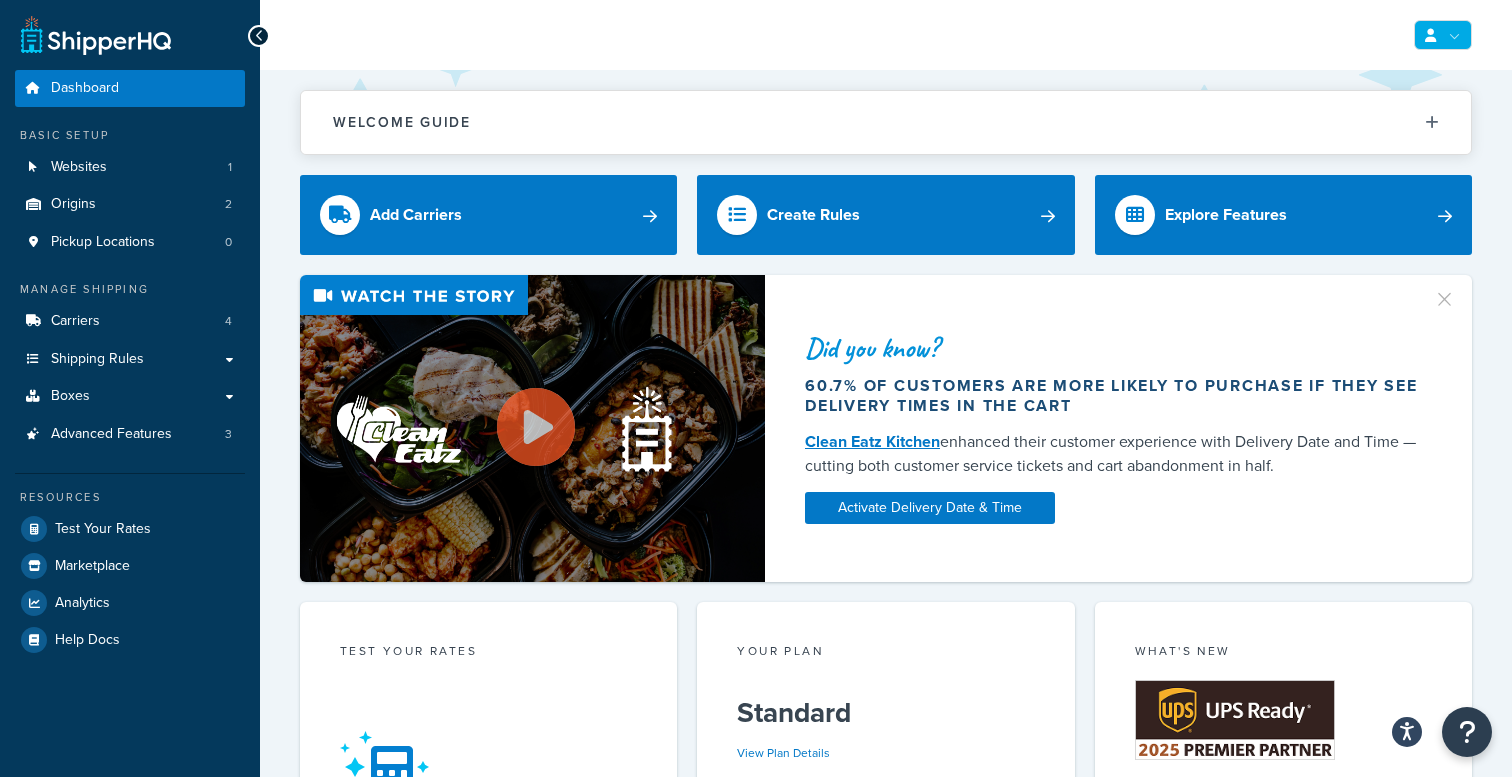 click at bounding box center [1443, 35] 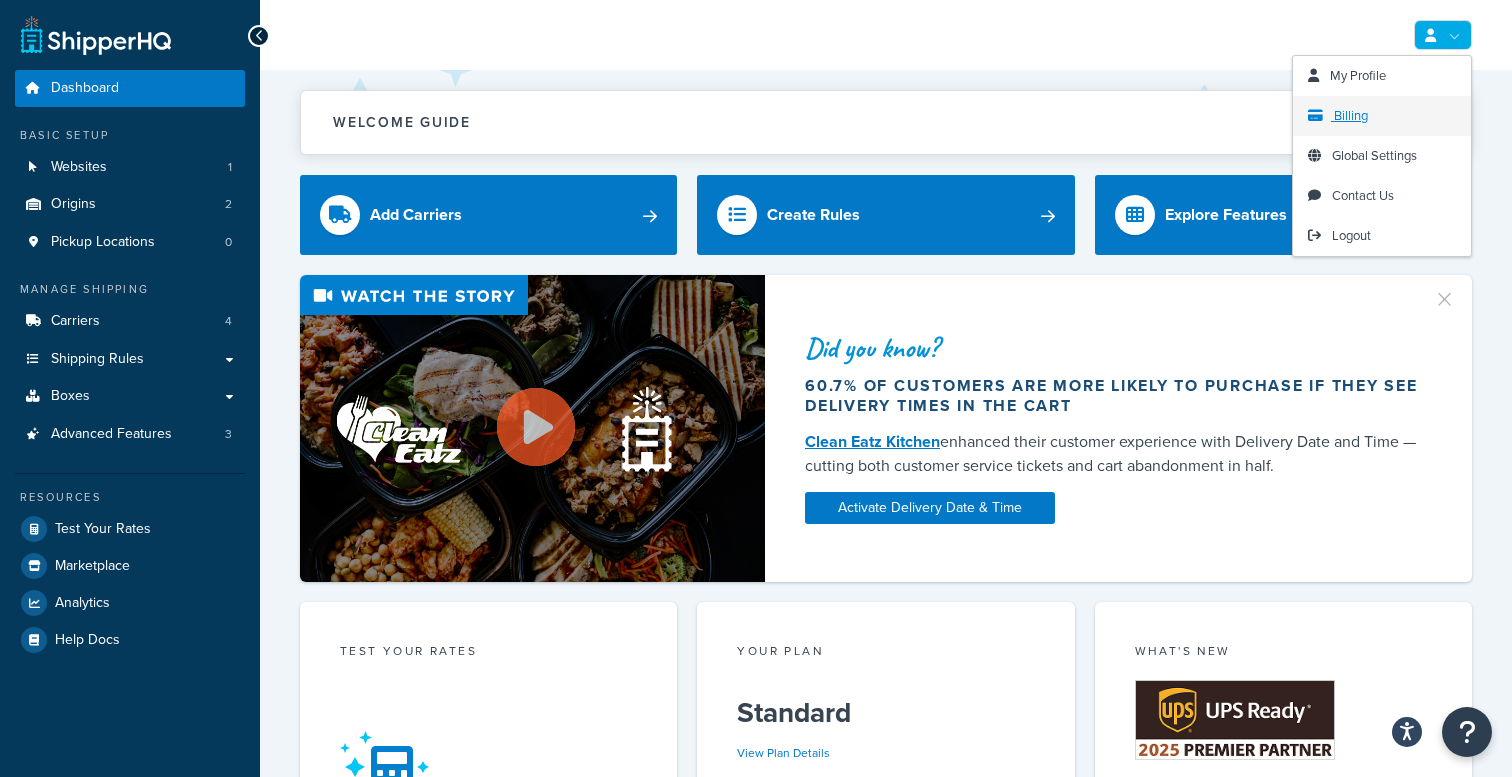 click on "Billing" at bounding box center (1382, 116) 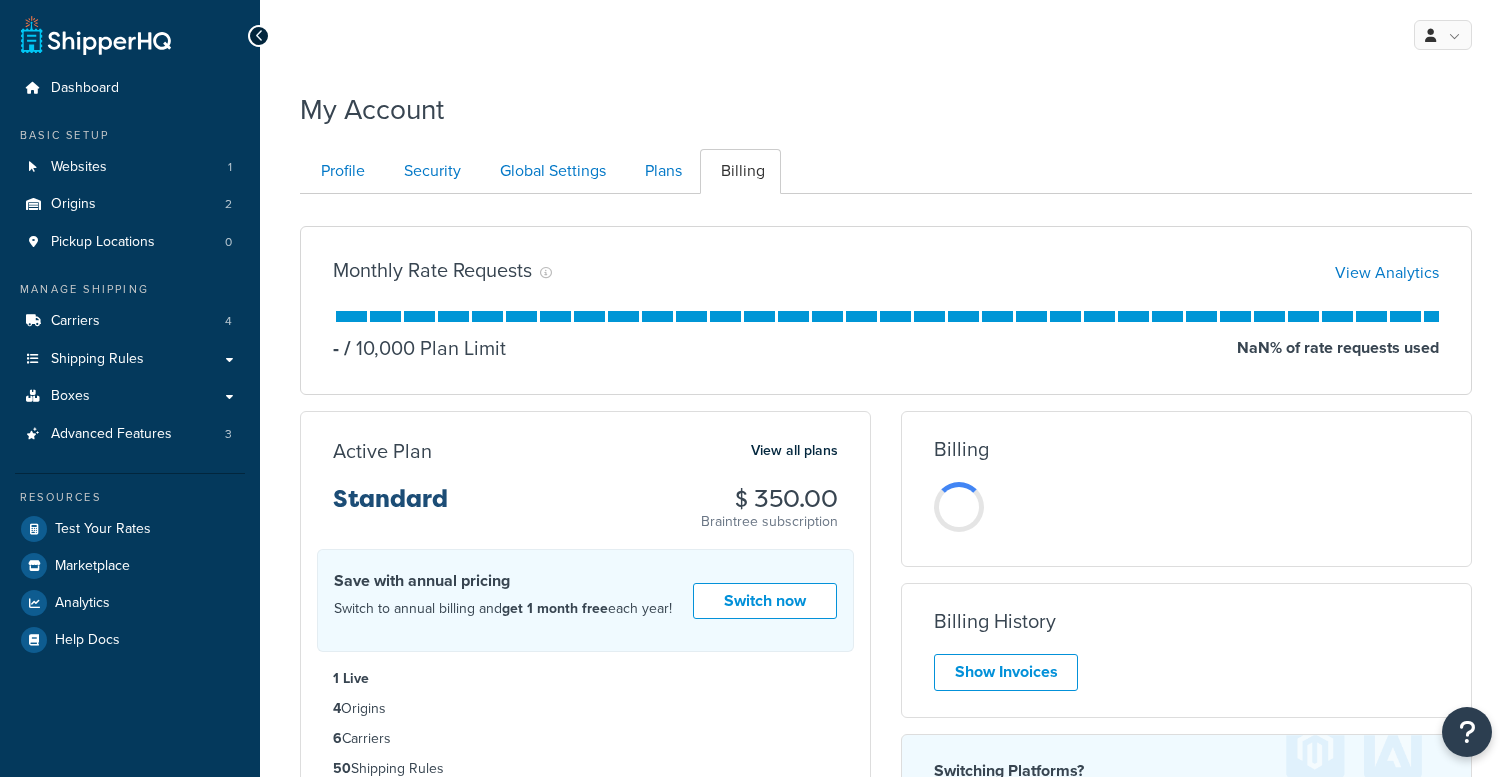 scroll, scrollTop: 0, scrollLeft: 0, axis: both 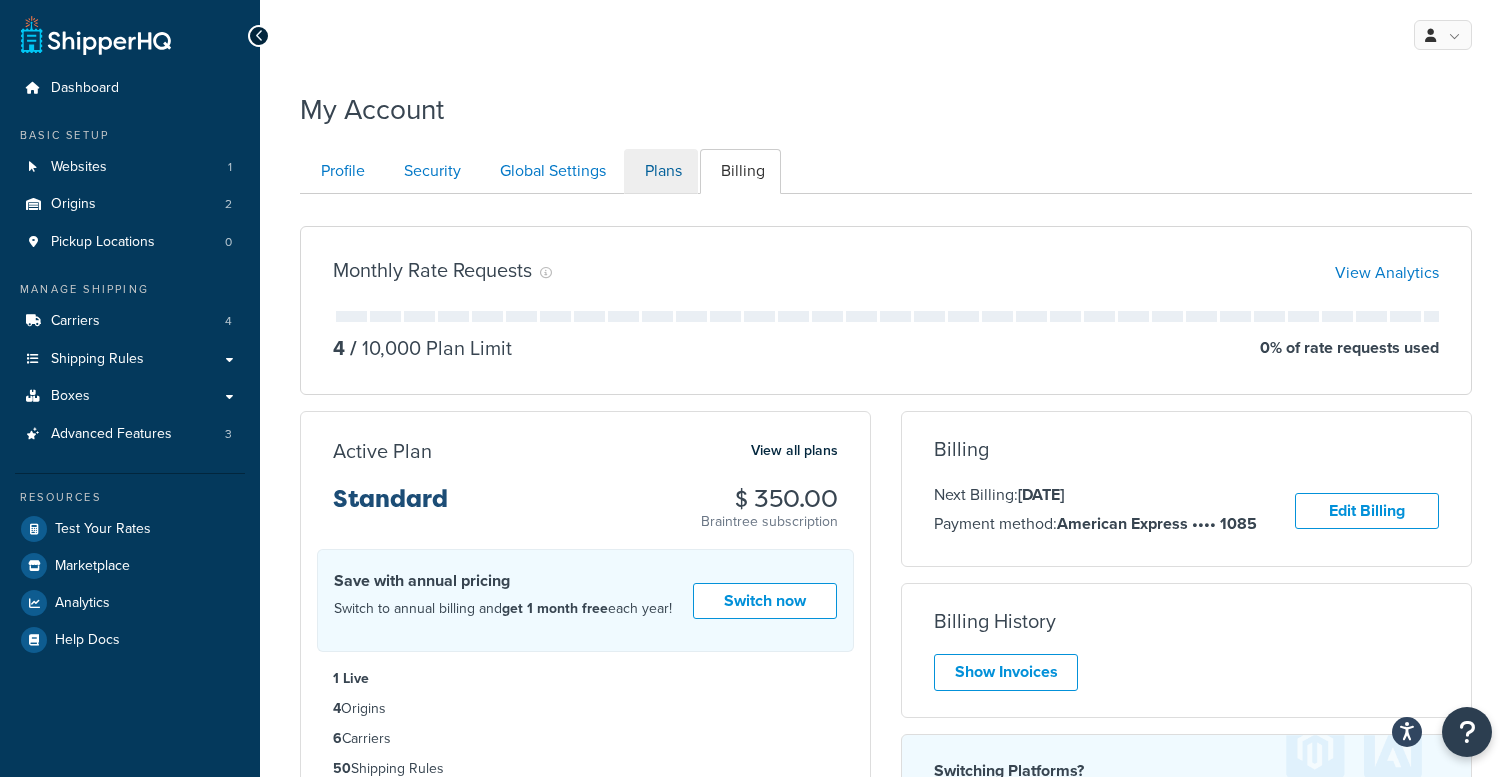 click on "Plans" at bounding box center [661, 171] 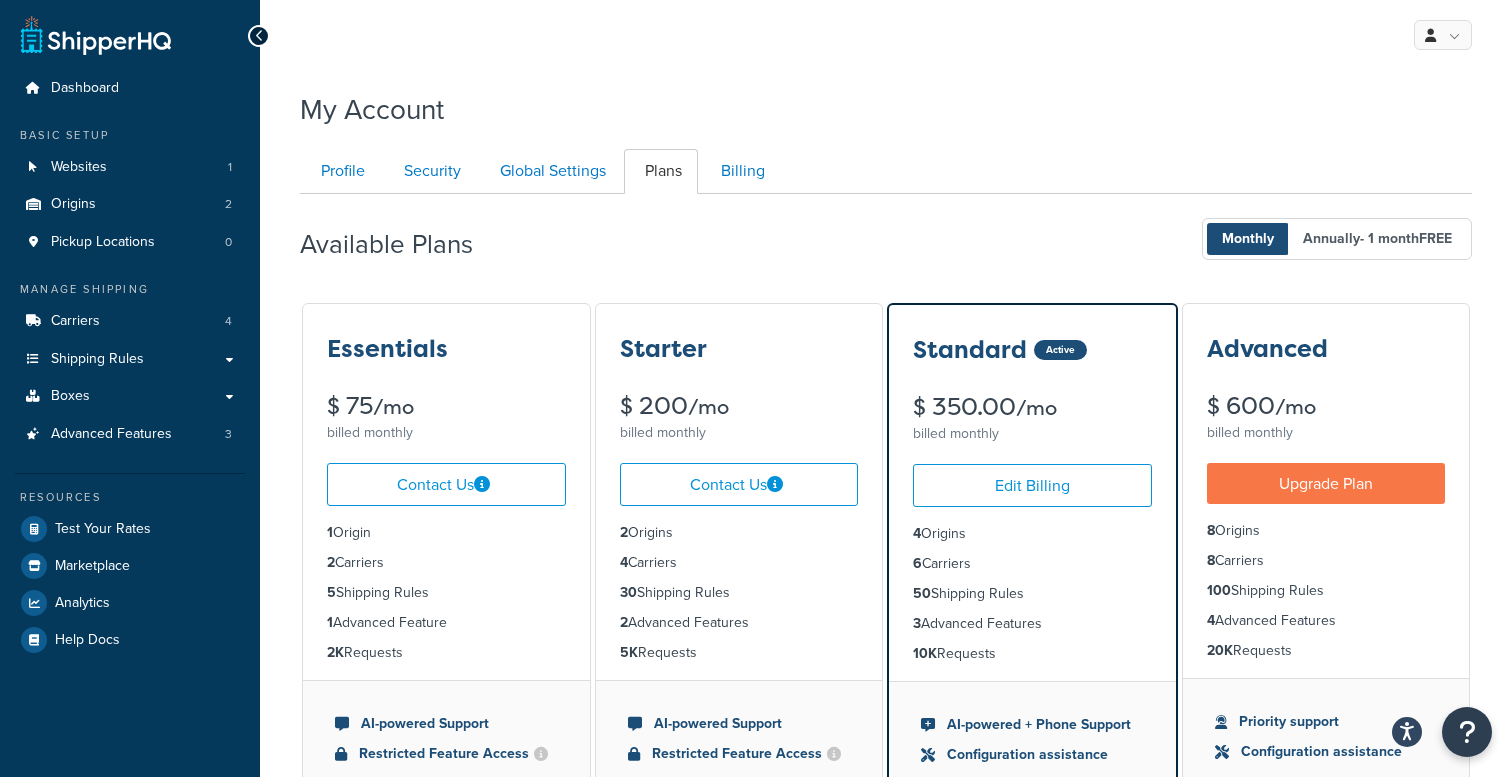 scroll, scrollTop: 0, scrollLeft: 0, axis: both 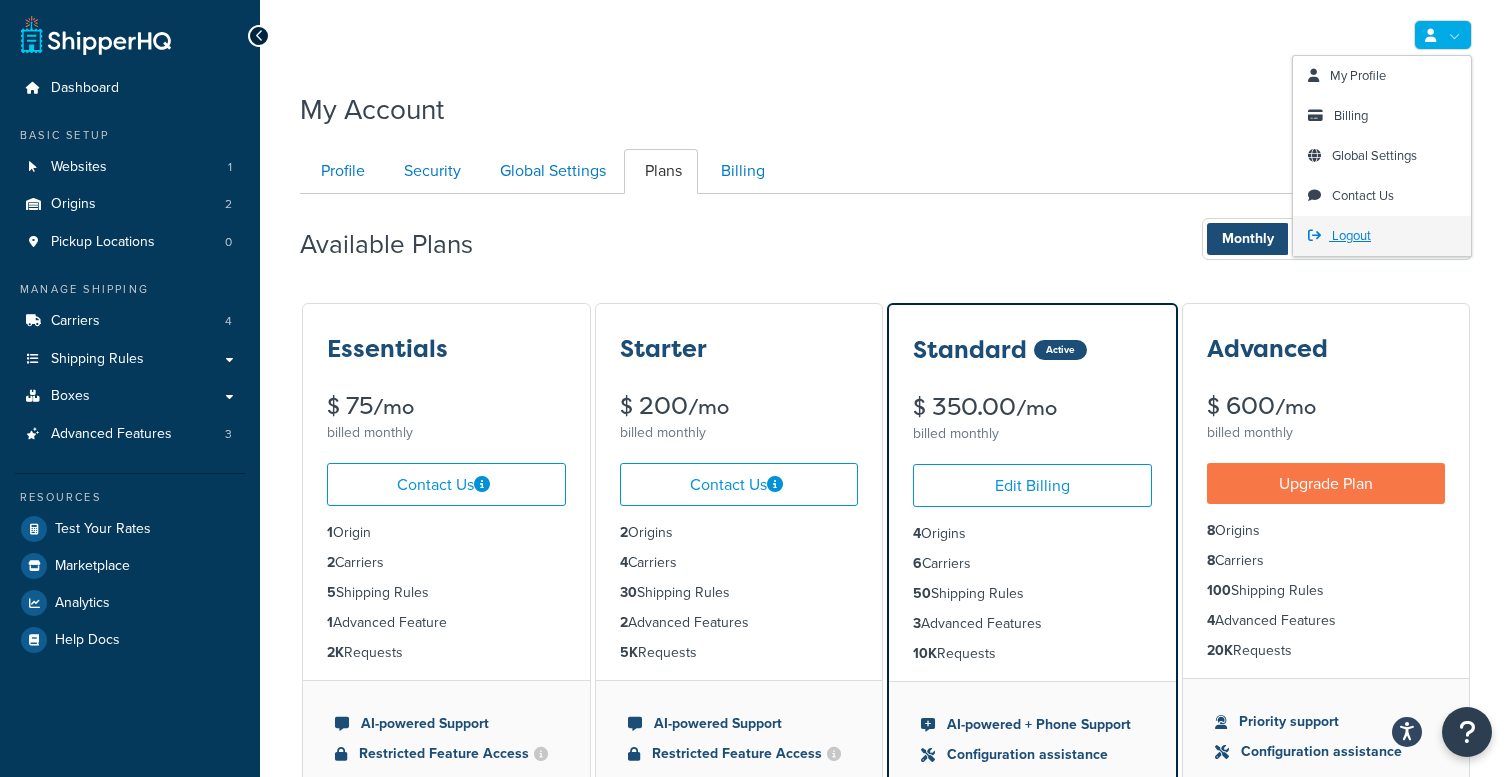 click on "Logout" at bounding box center (1351, 235) 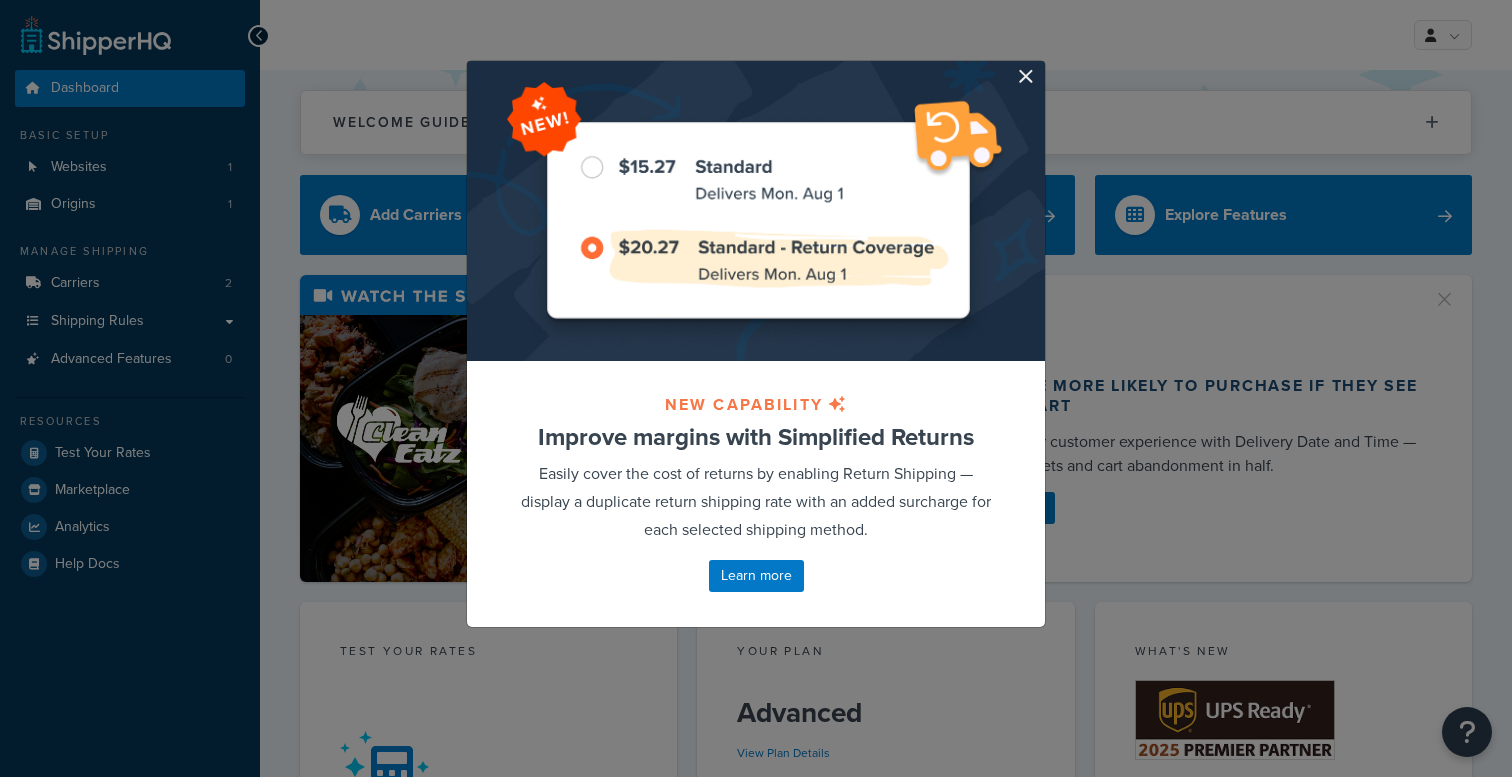 scroll, scrollTop: 0, scrollLeft: 0, axis: both 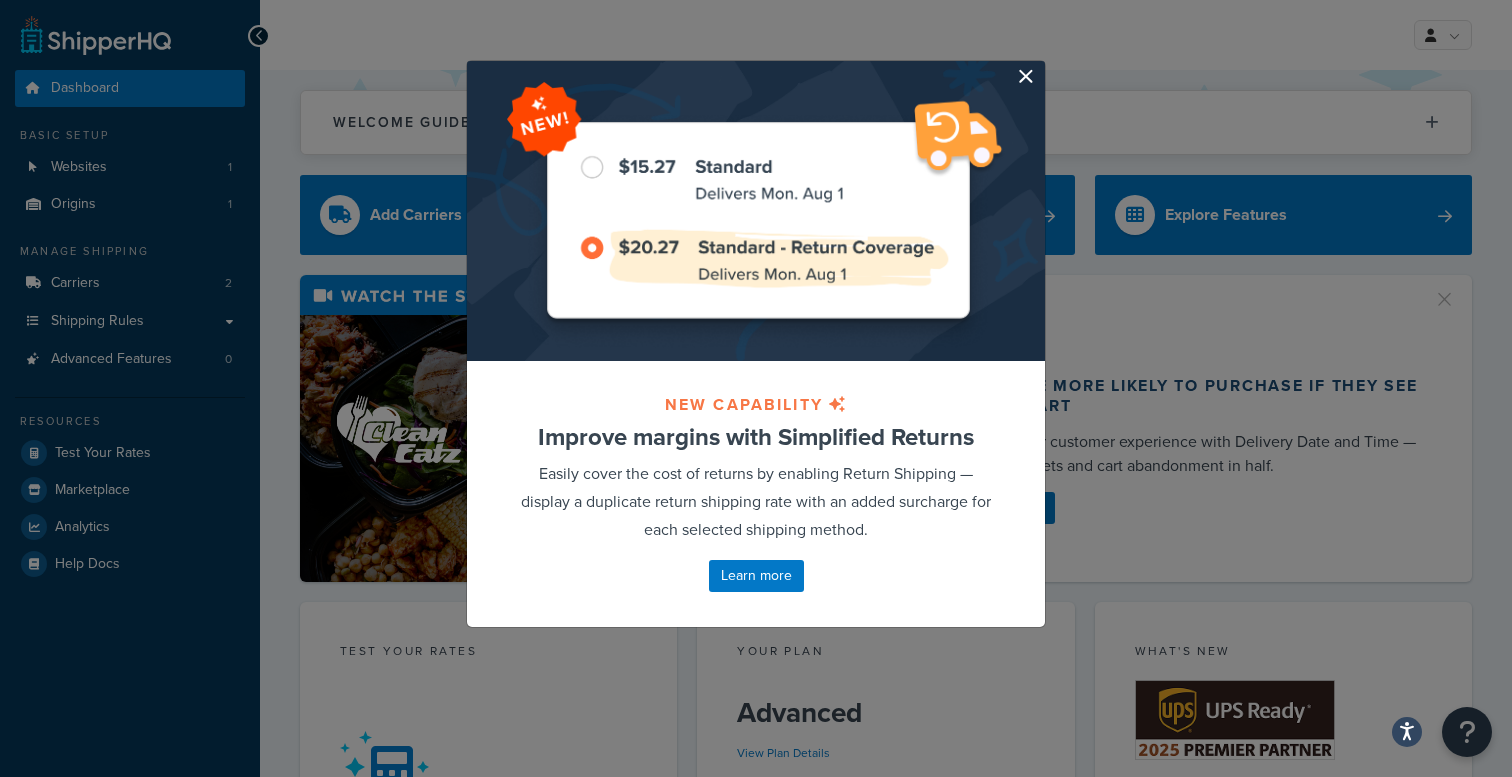 click at bounding box center [1042, 63] 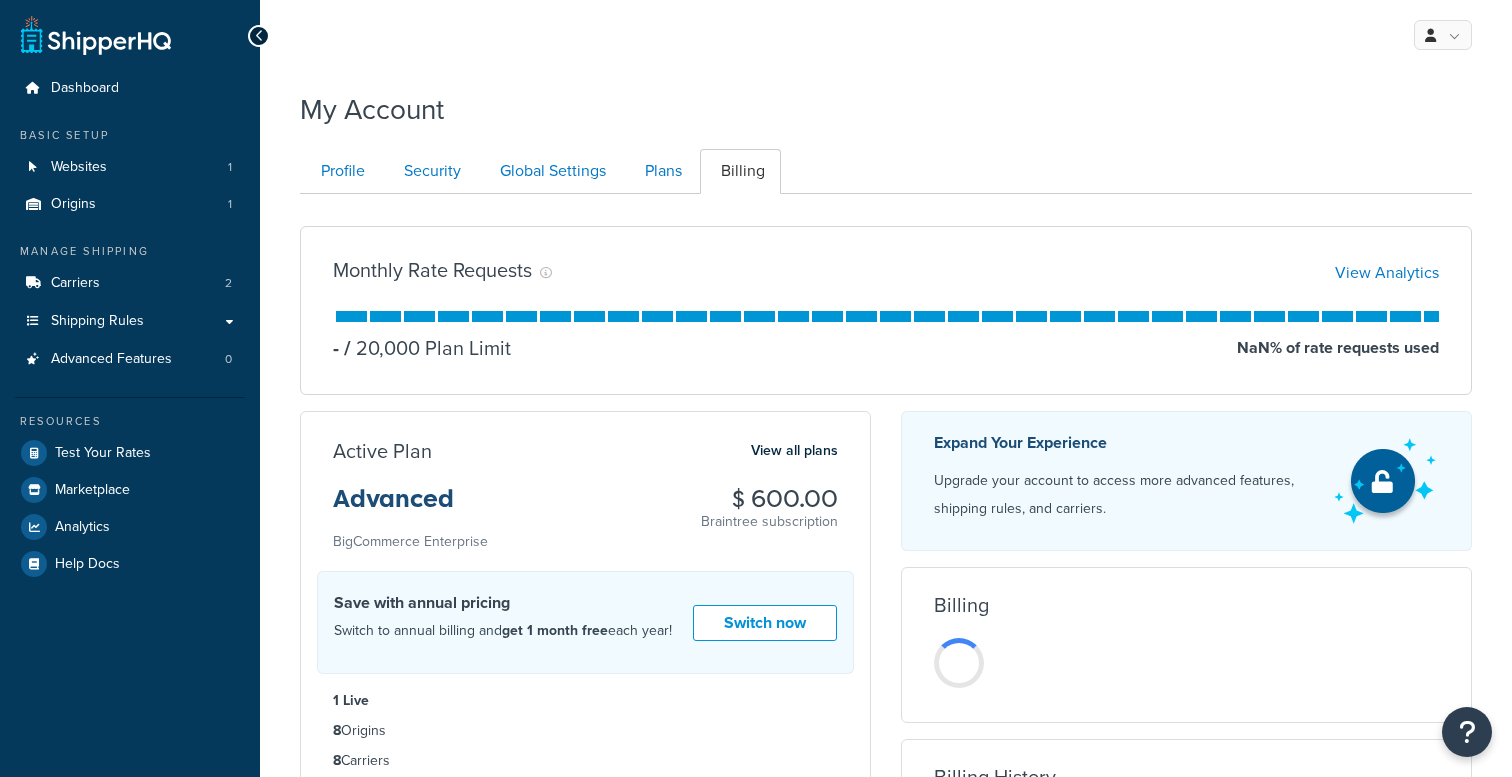 scroll, scrollTop: 0, scrollLeft: 0, axis: both 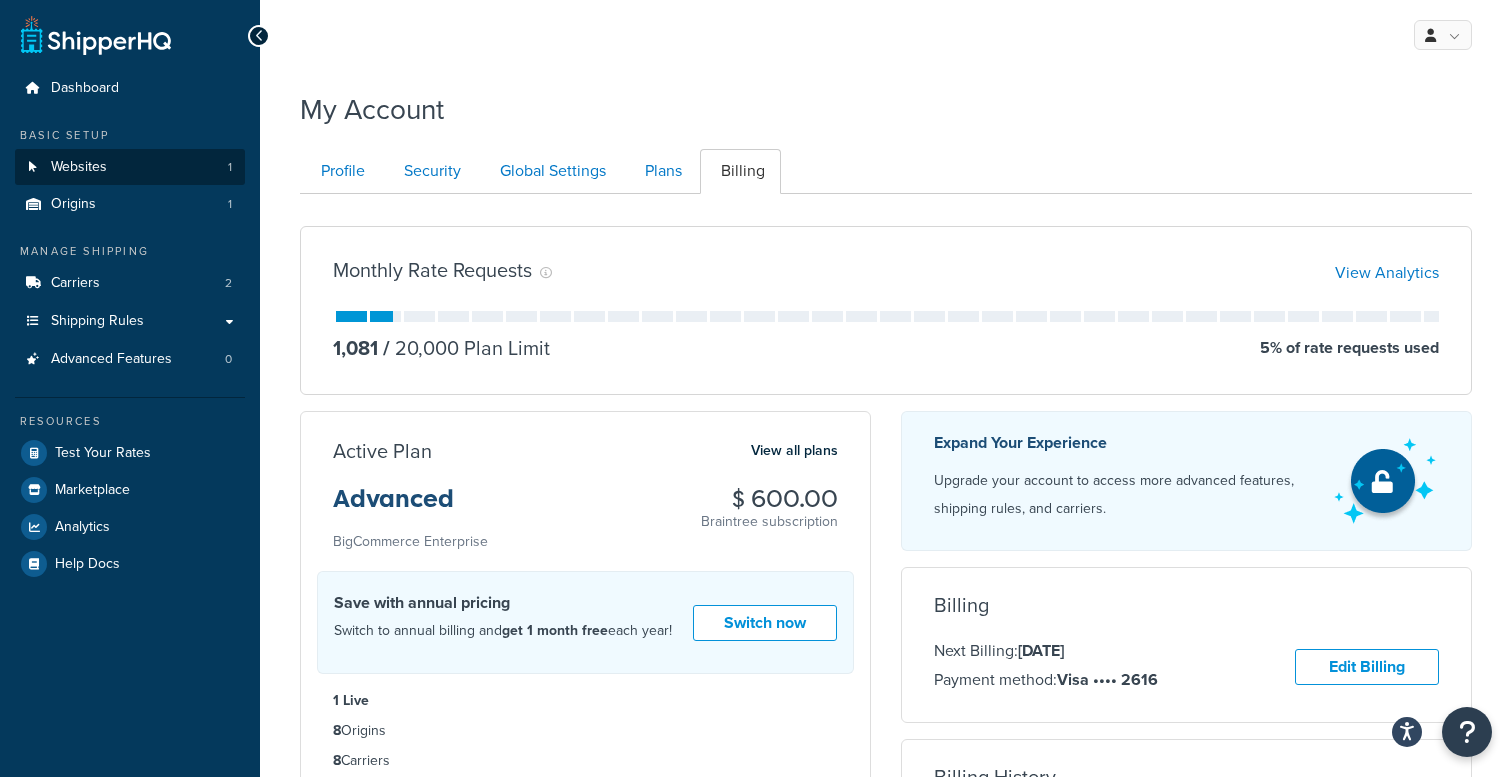 click on "Websites
1" at bounding box center [130, 167] 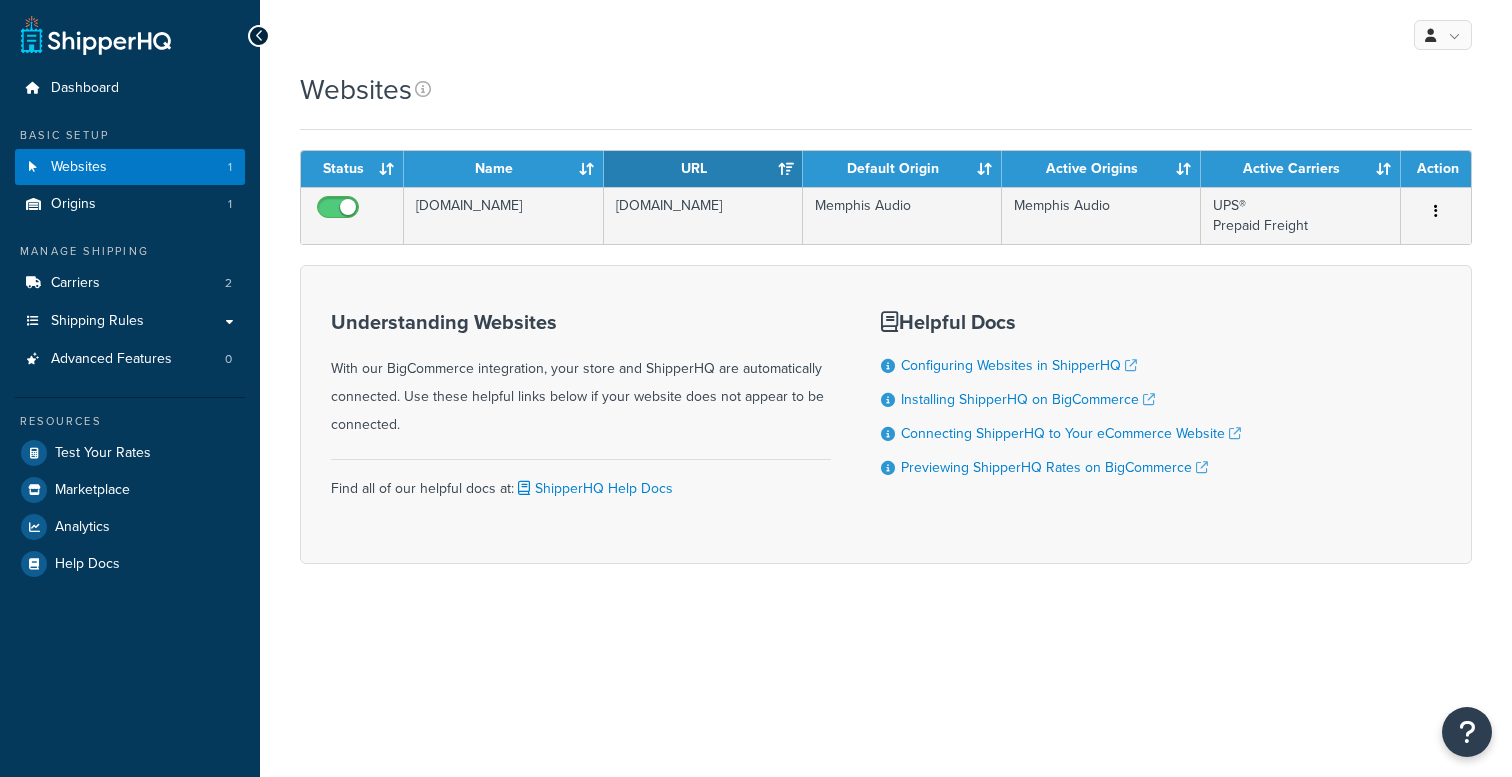 scroll, scrollTop: 0, scrollLeft: 0, axis: both 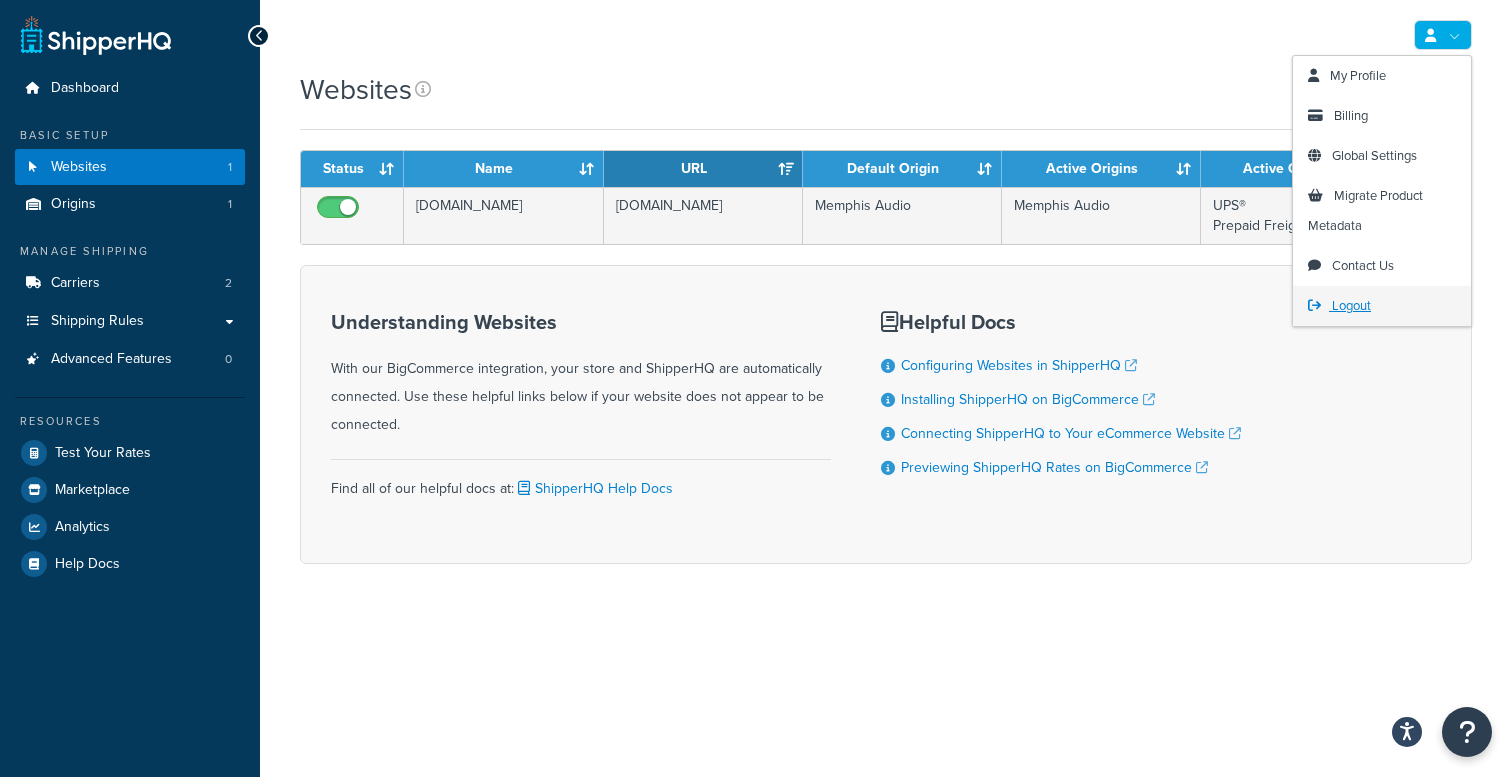 click on "Logout" at bounding box center [1351, 305] 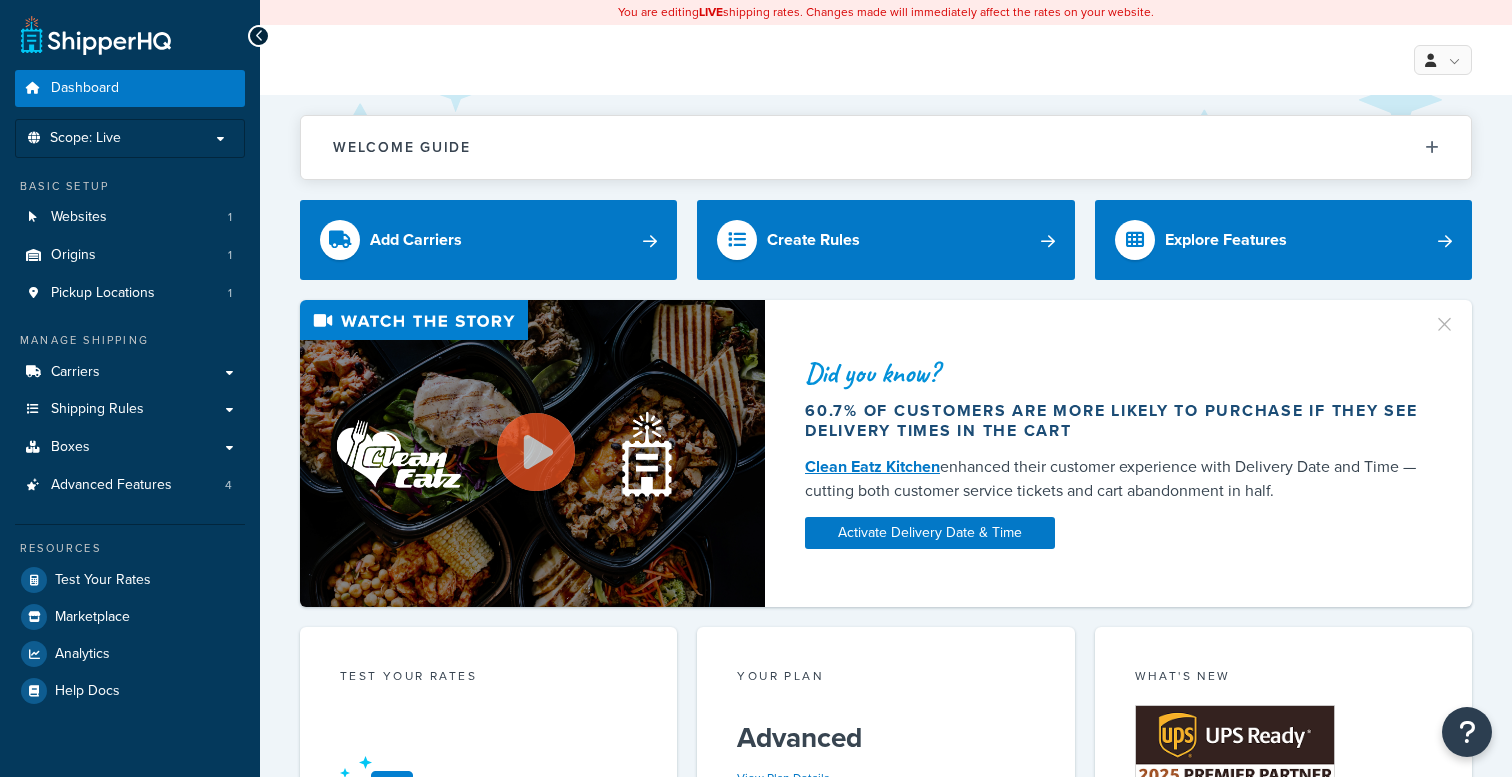 scroll, scrollTop: 0, scrollLeft: 0, axis: both 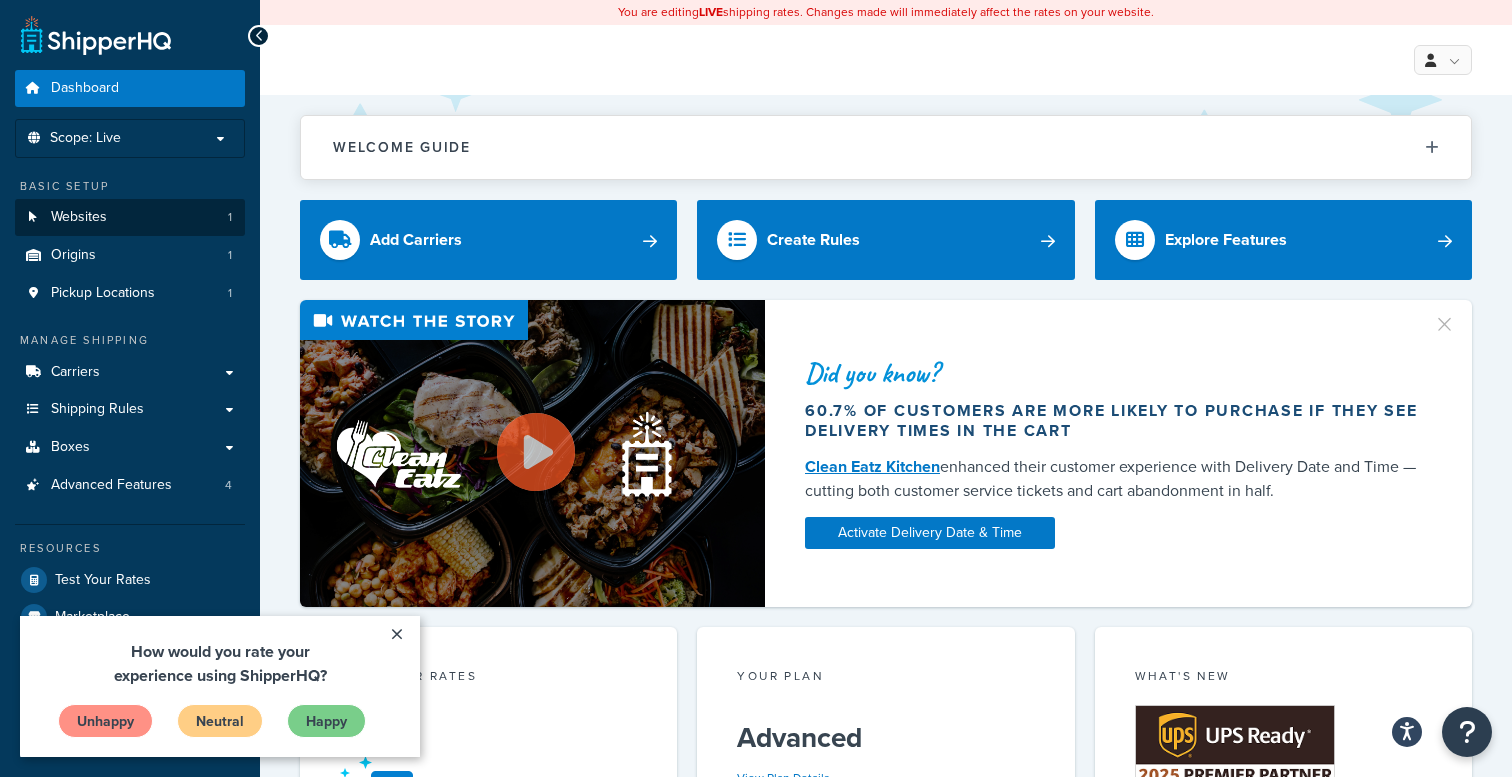 click on "Websites 1" at bounding box center [130, 217] 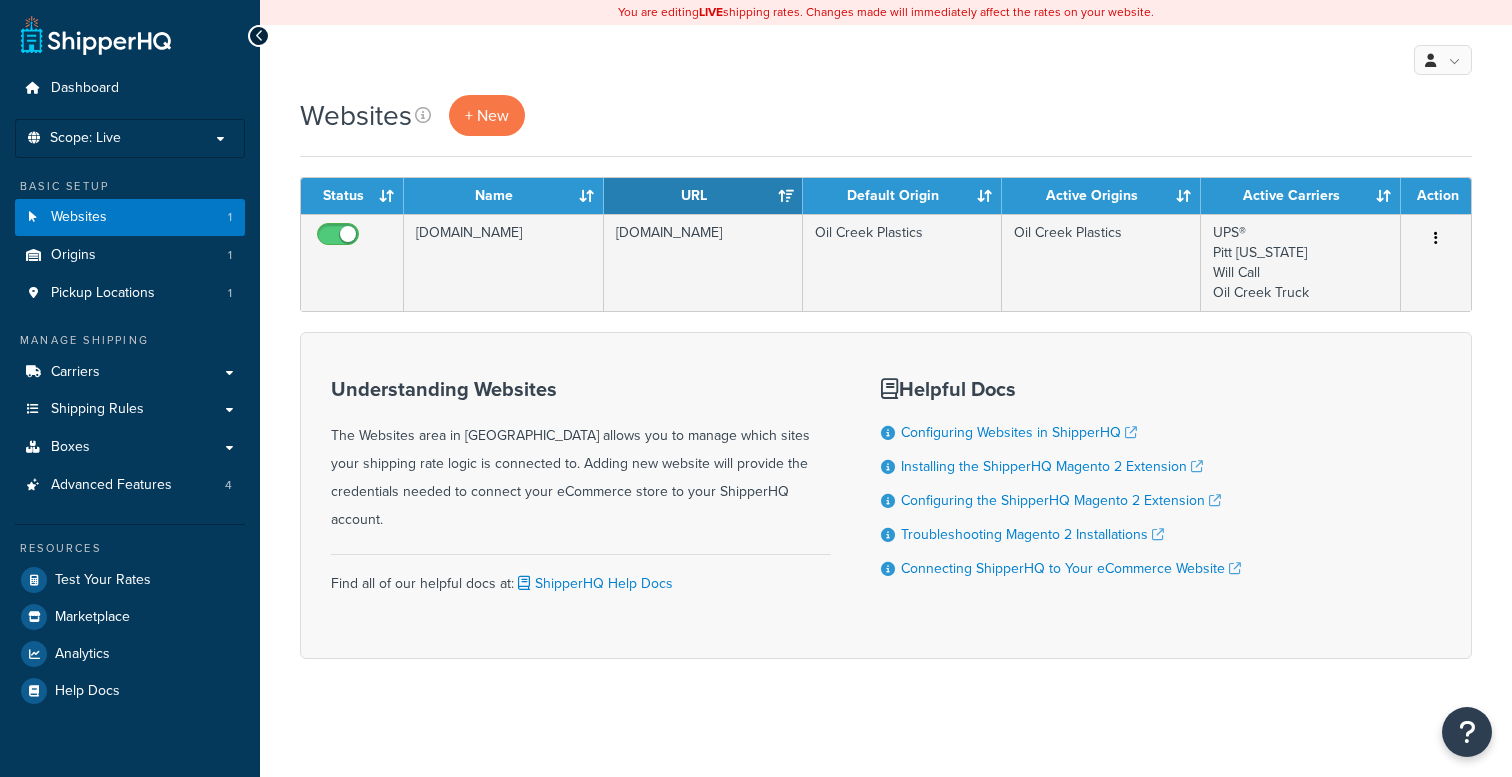 scroll, scrollTop: 0, scrollLeft: 0, axis: both 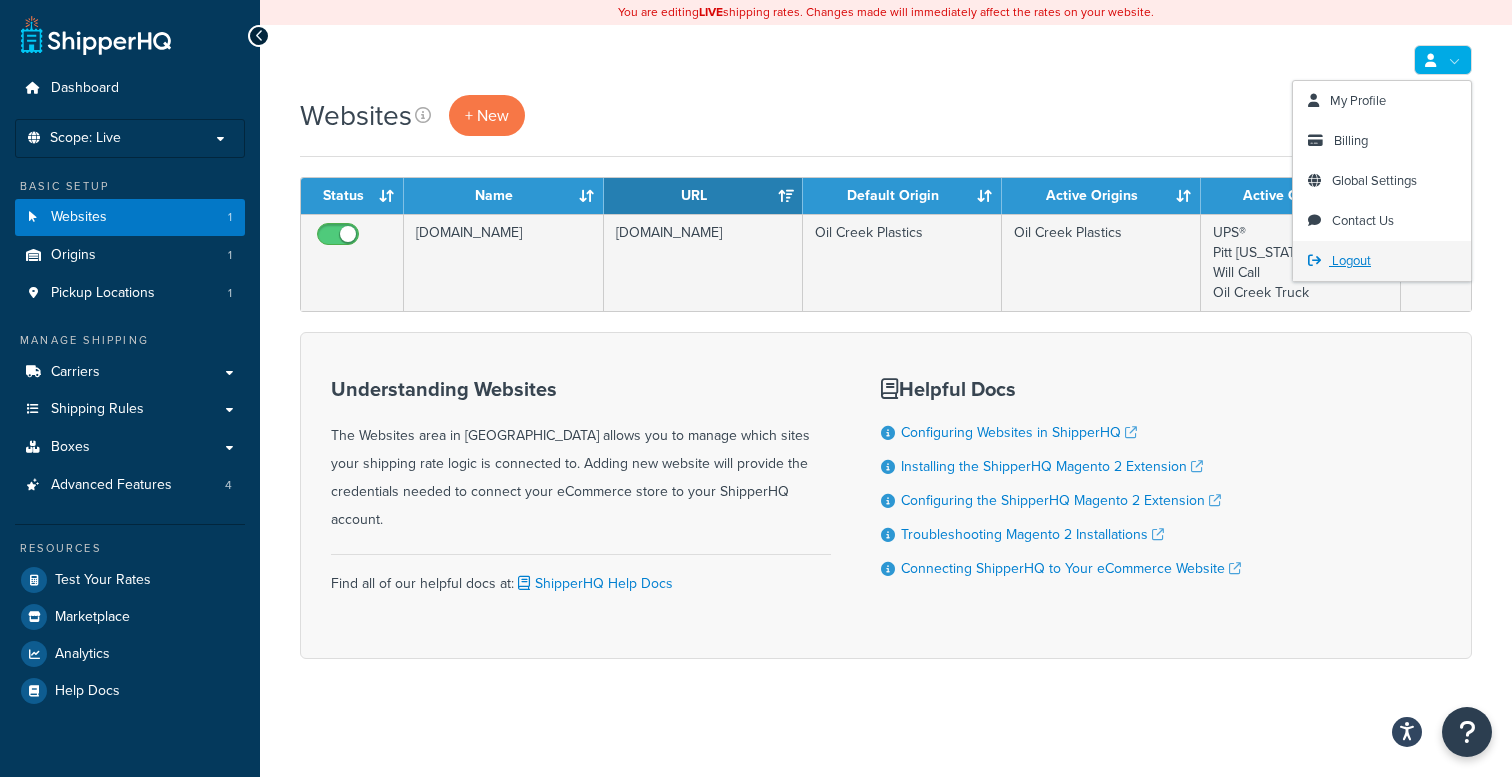 click on "Logout" at bounding box center (1382, 261) 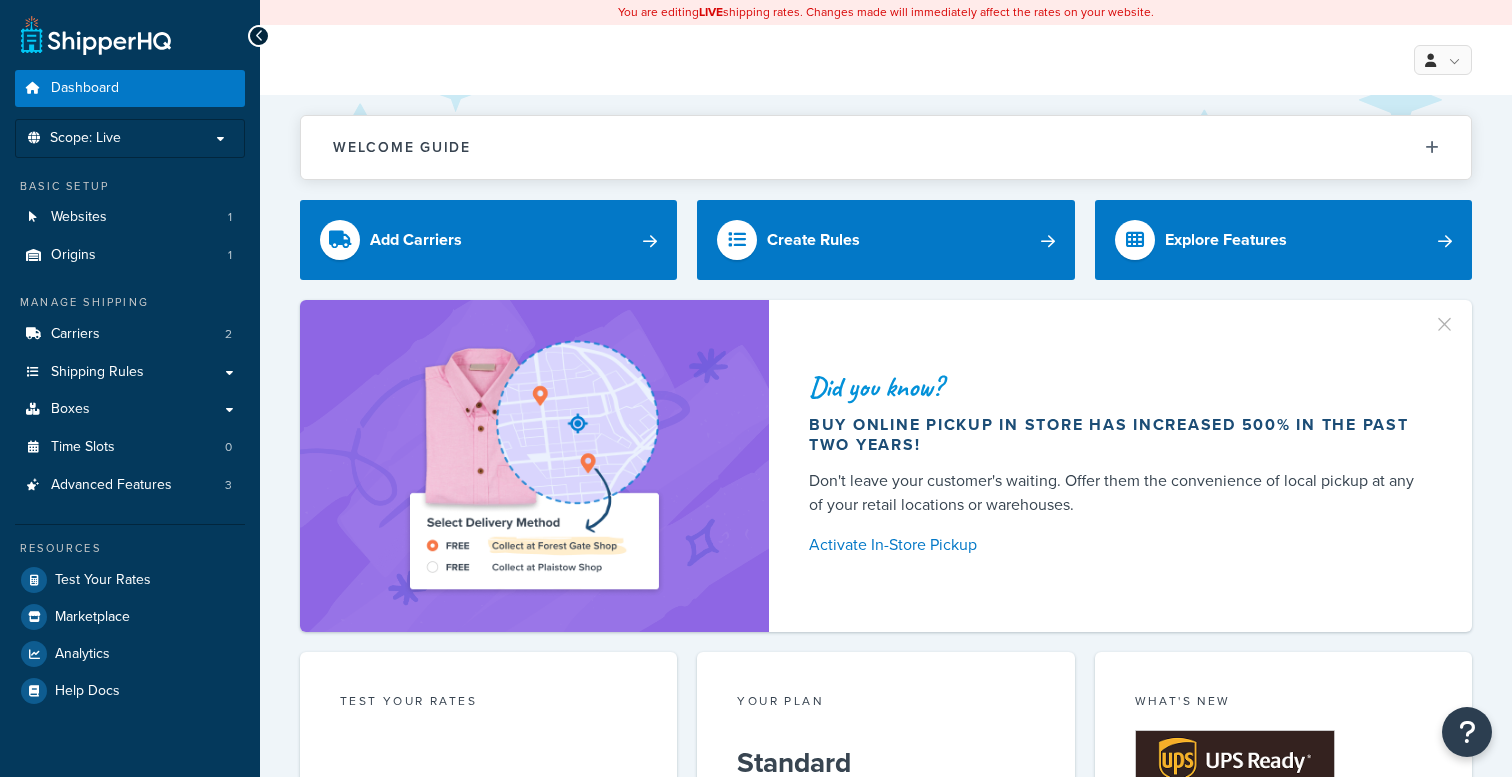 scroll, scrollTop: 0, scrollLeft: 0, axis: both 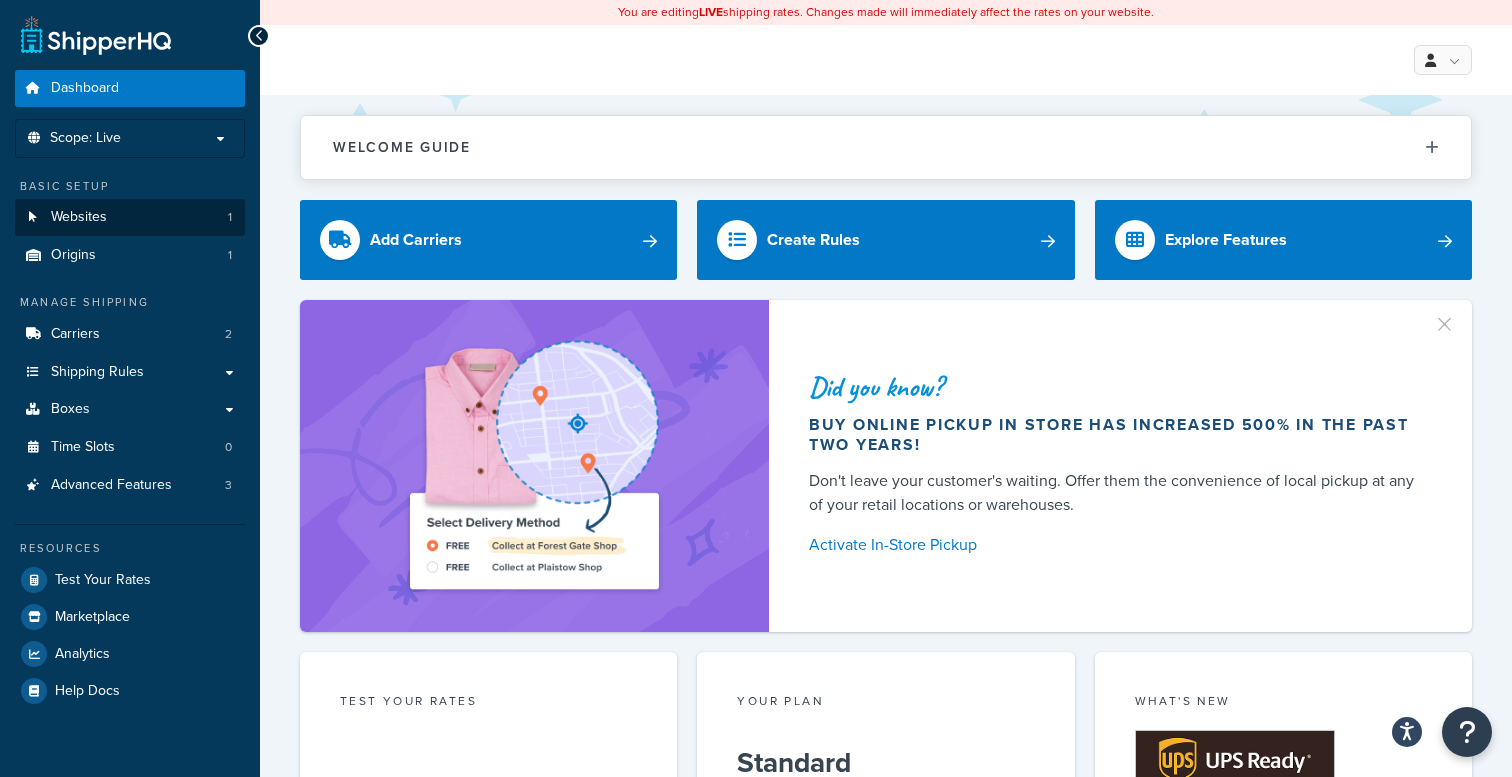click on "Websites 1" at bounding box center [130, 217] 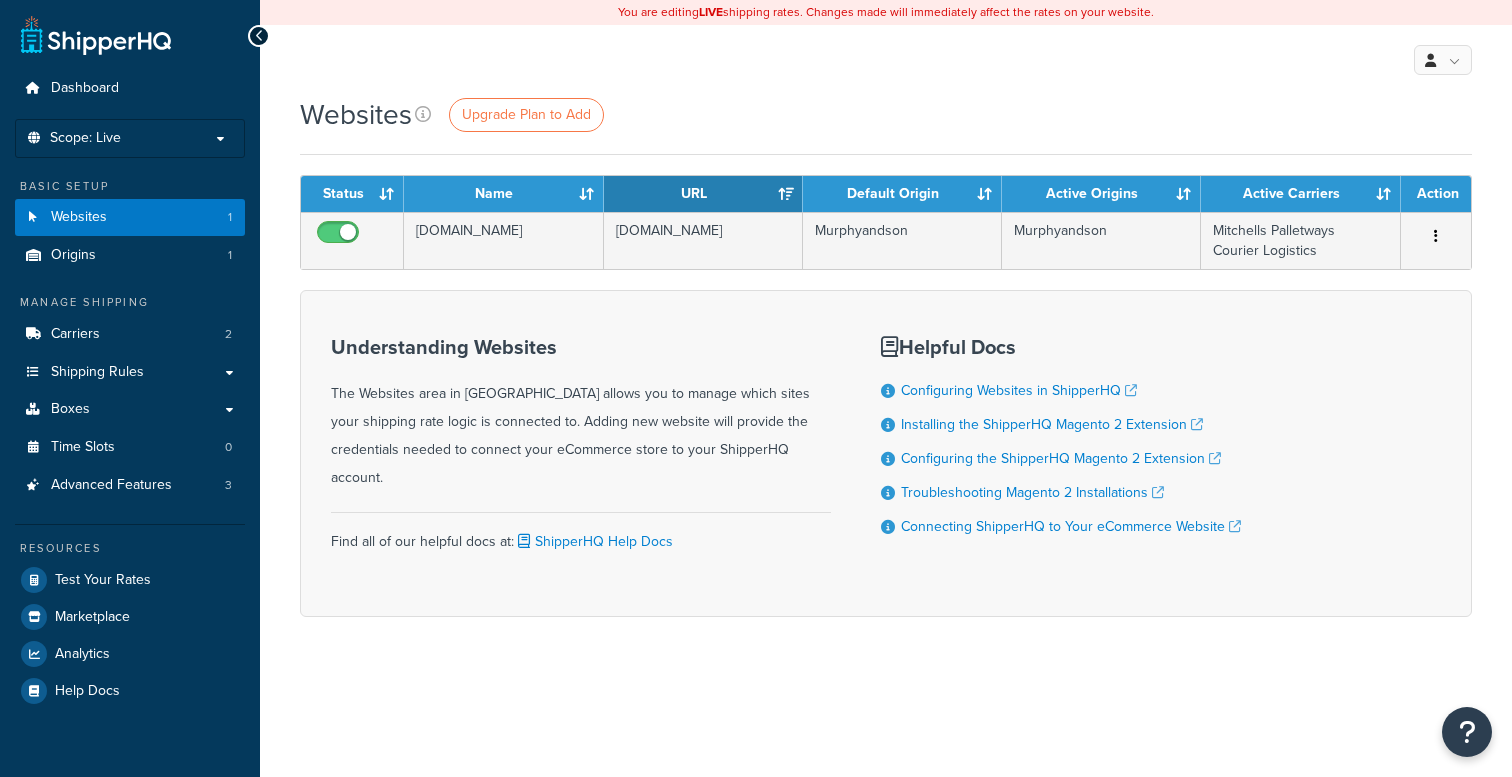 scroll, scrollTop: 0, scrollLeft: 0, axis: both 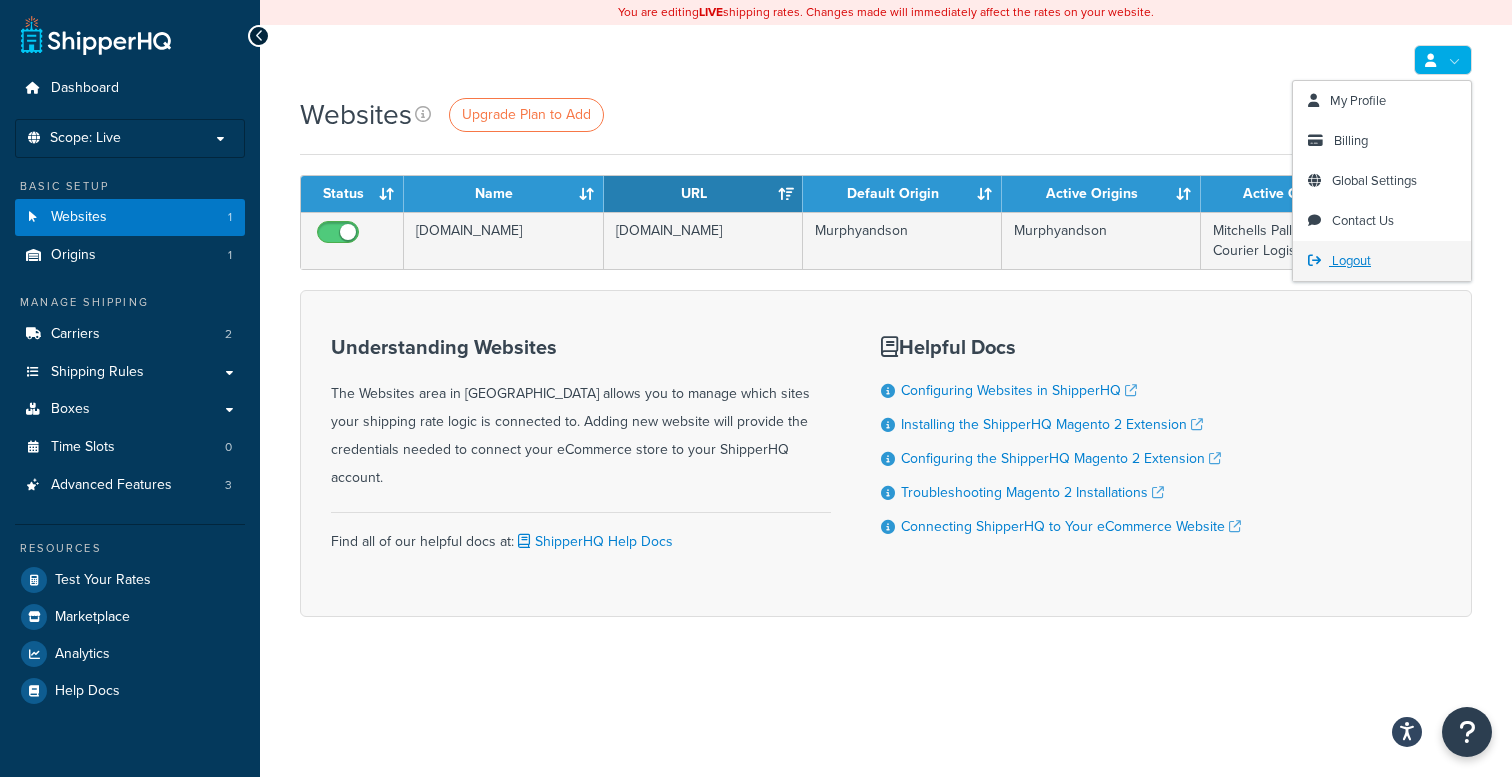 click on "Logout" at bounding box center [1351, 260] 